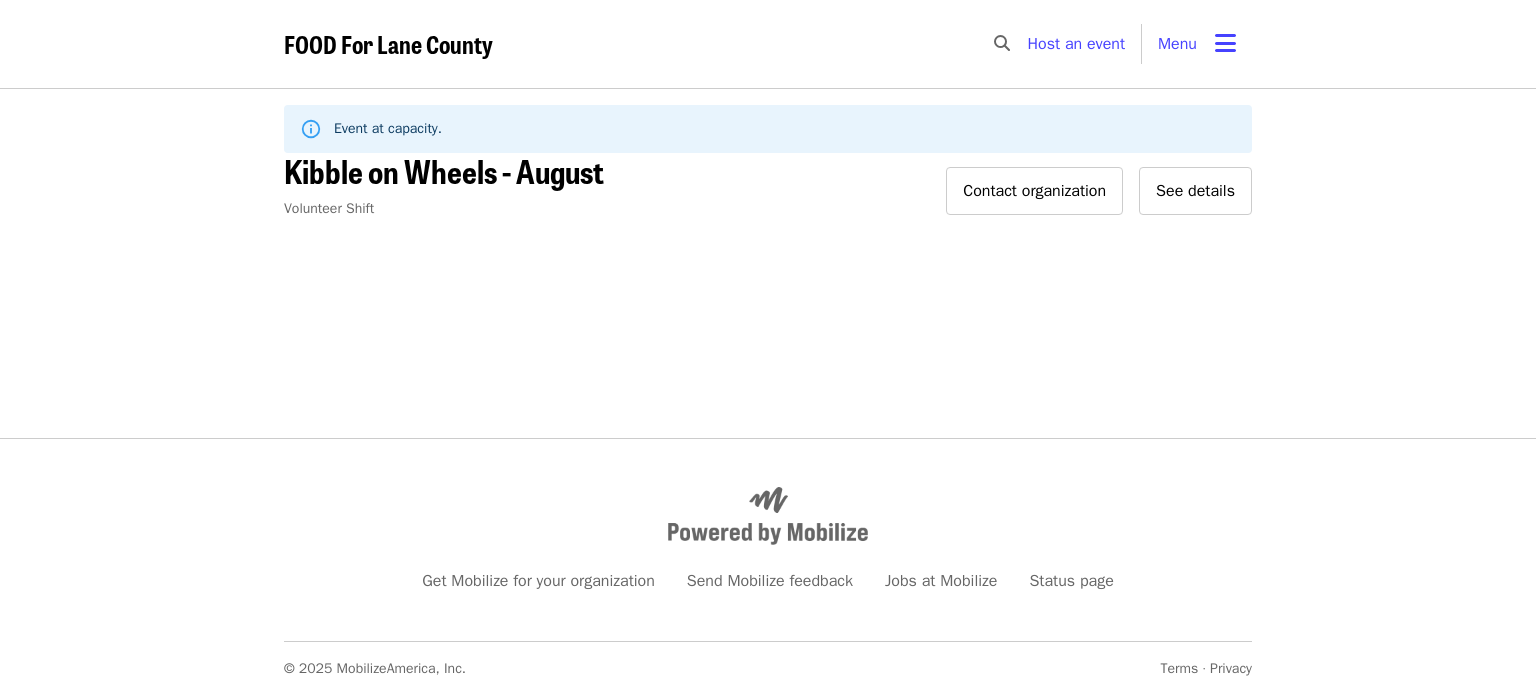 scroll, scrollTop: 0, scrollLeft: 0, axis: both 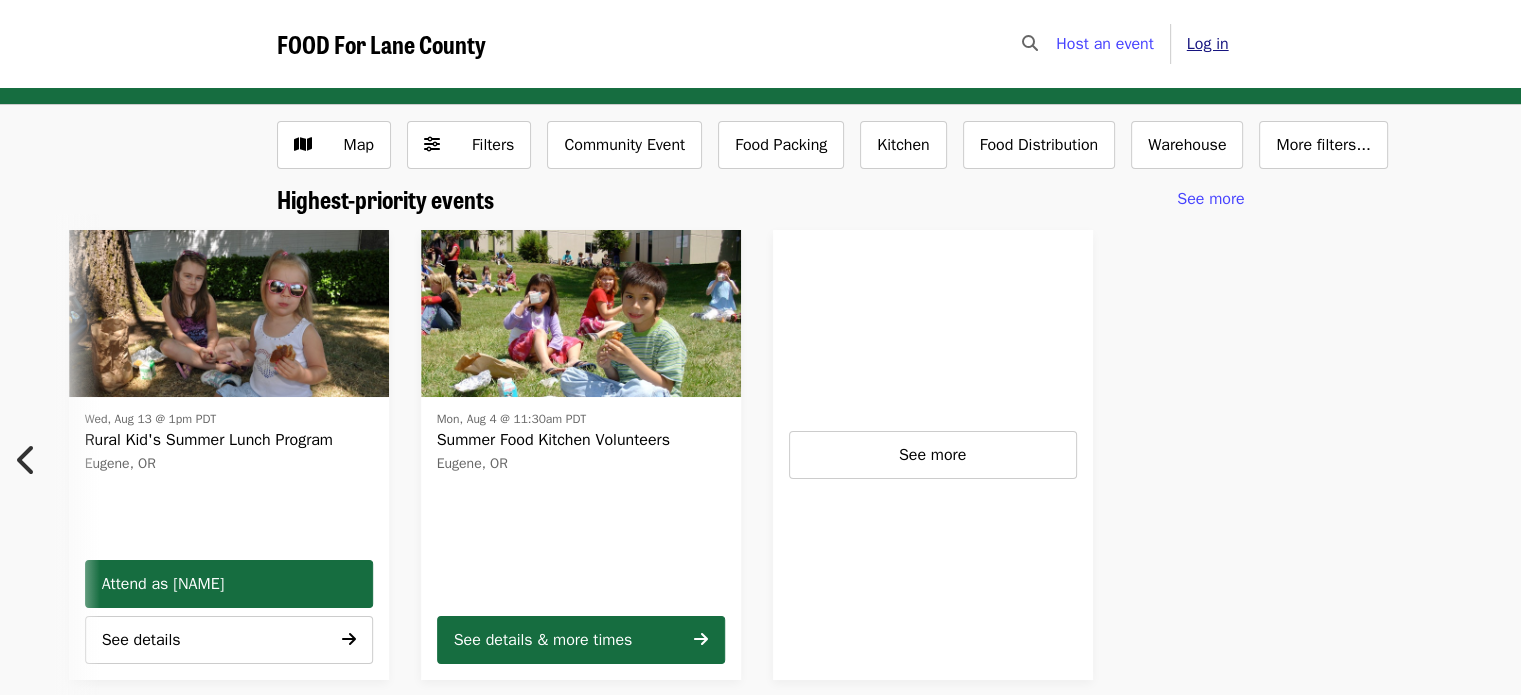 click on "Log in" at bounding box center [1208, 44] 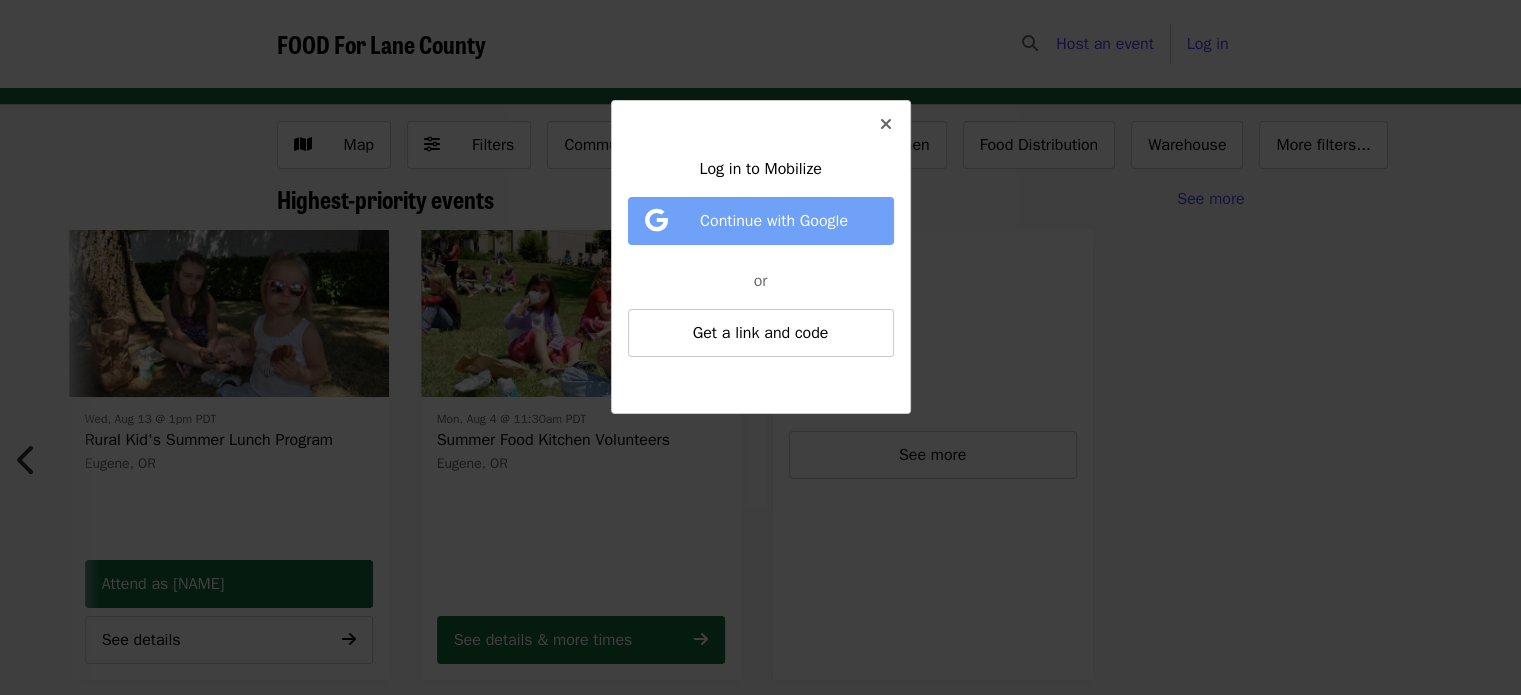 click on "Continue with Google" at bounding box center [774, 221] 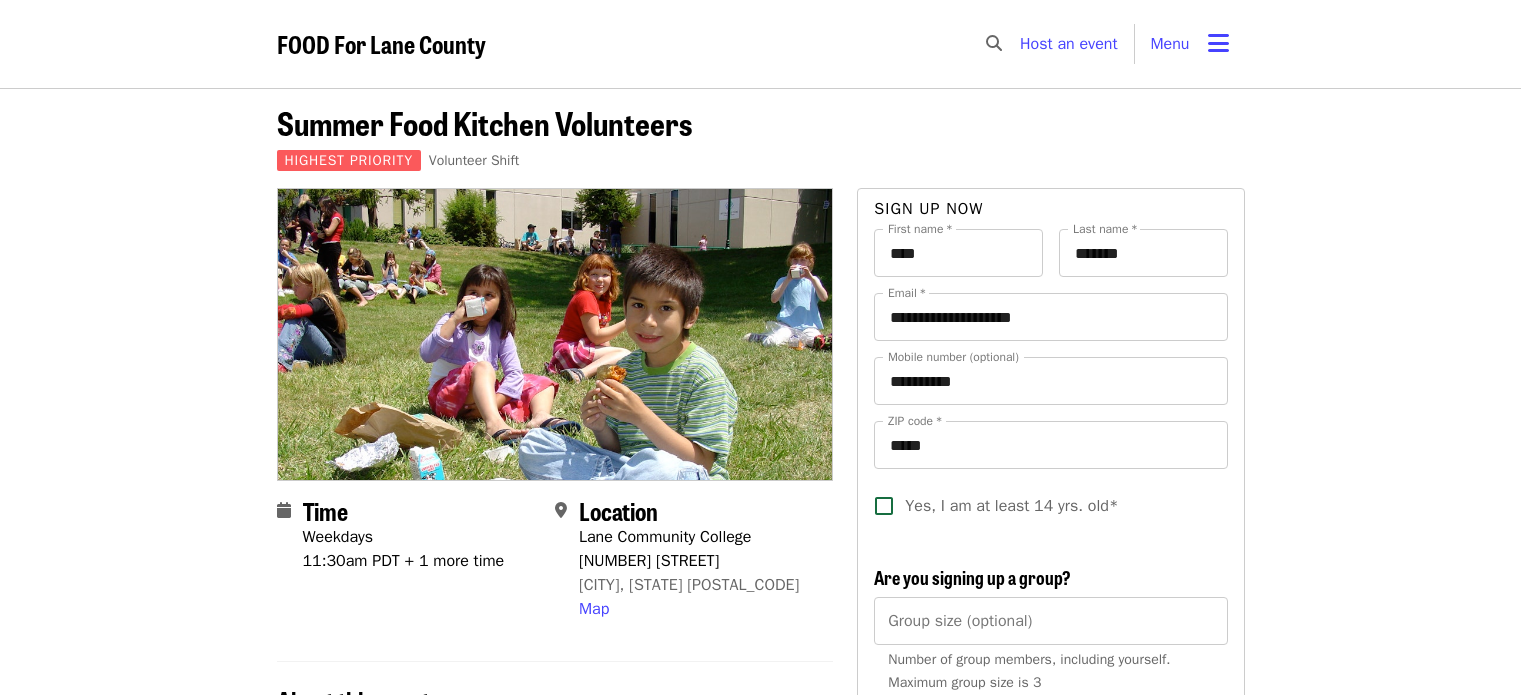 scroll, scrollTop: 0, scrollLeft: 0, axis: both 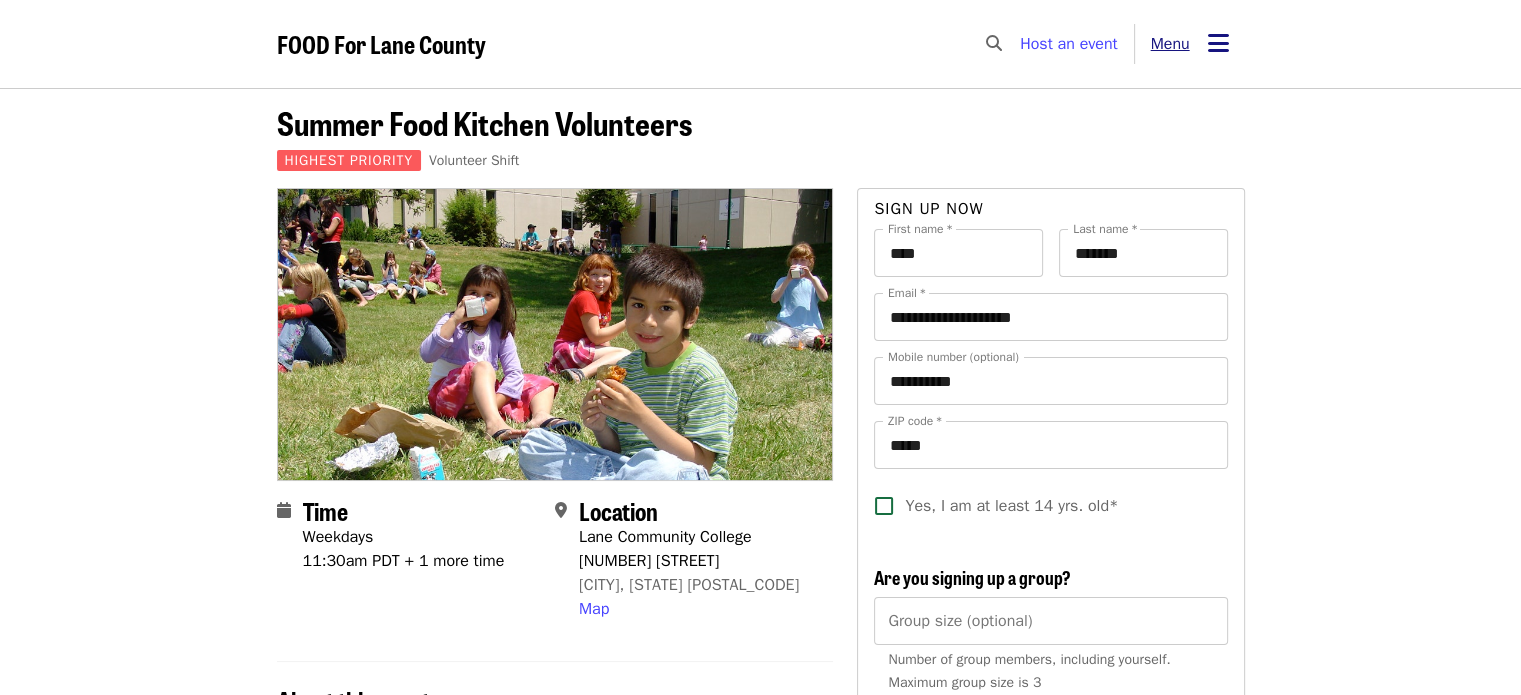click at bounding box center [1218, 43] 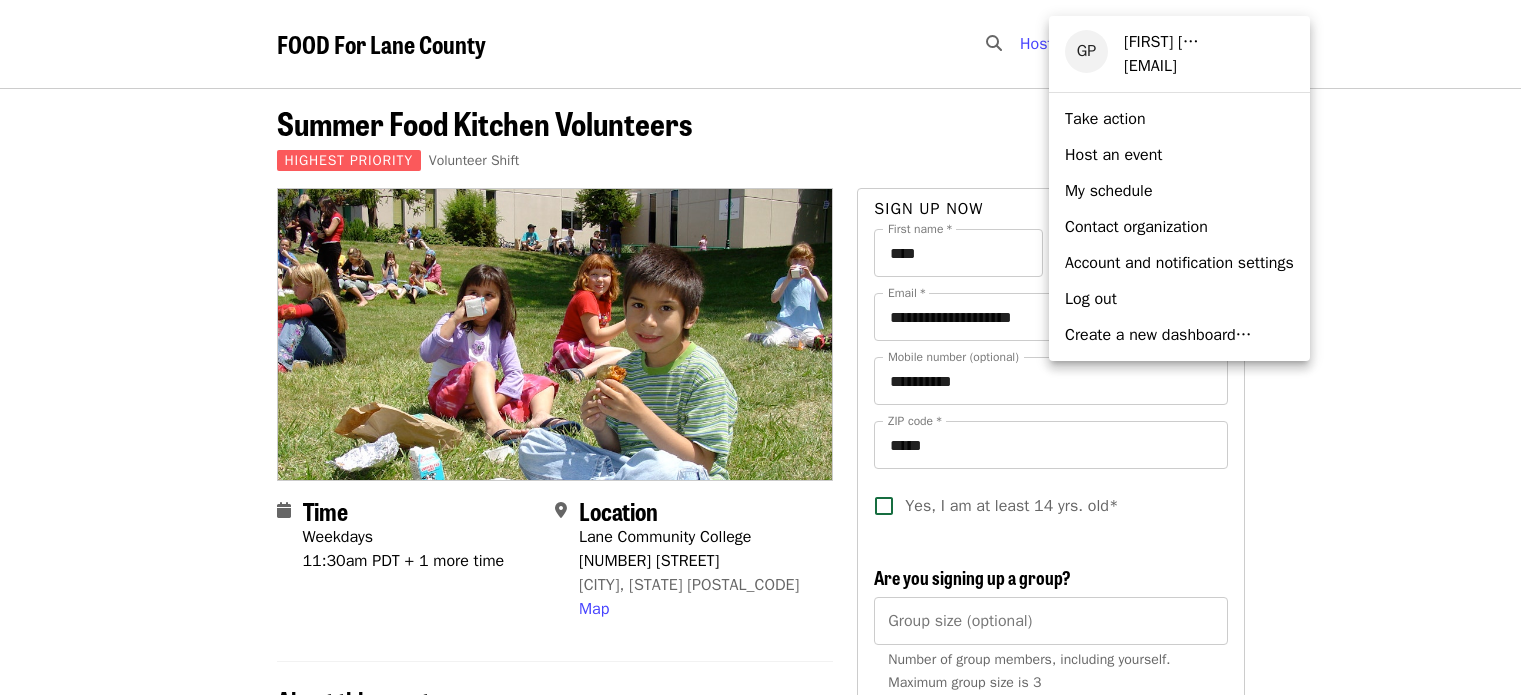 click on "My schedule" at bounding box center (1109, 191) 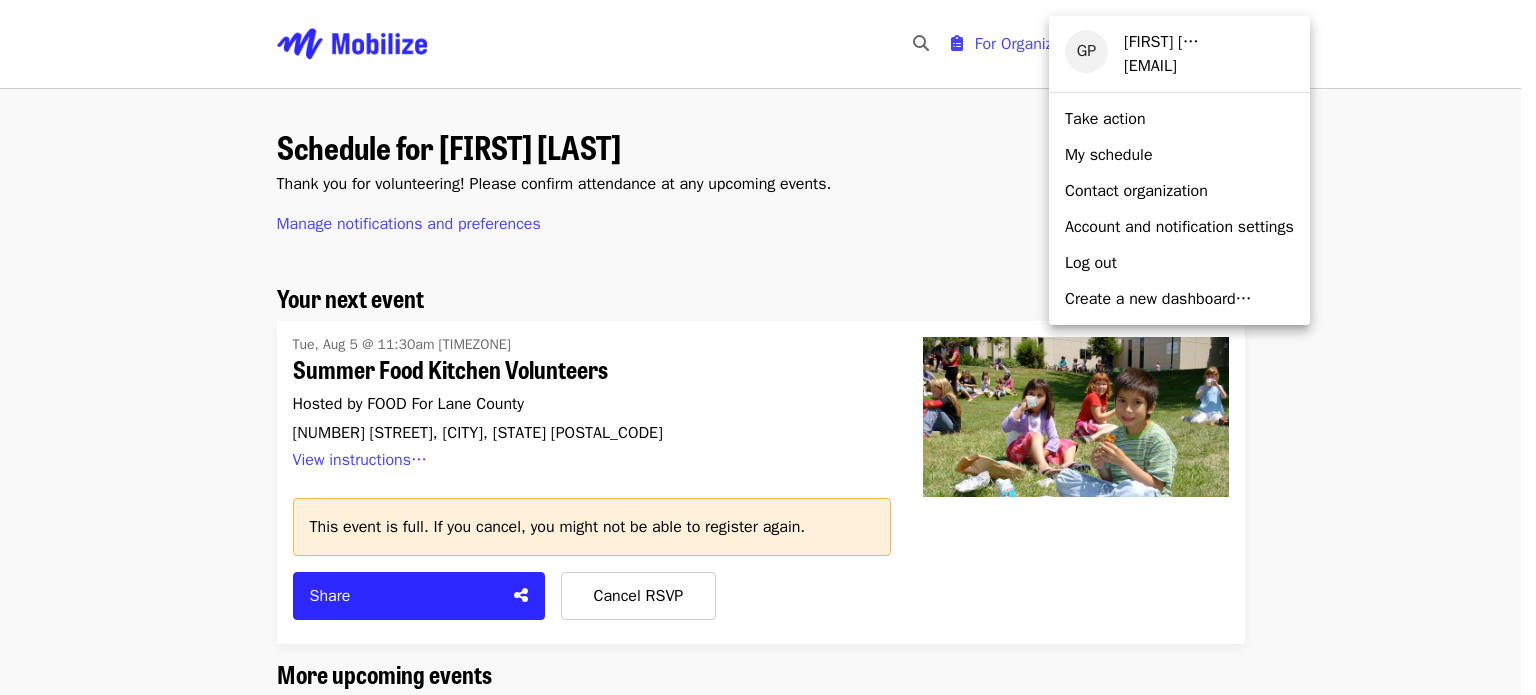 drag, startPoint x: 928, startPoint y: 199, endPoint x: 944, endPoint y: 298, distance: 100.28459 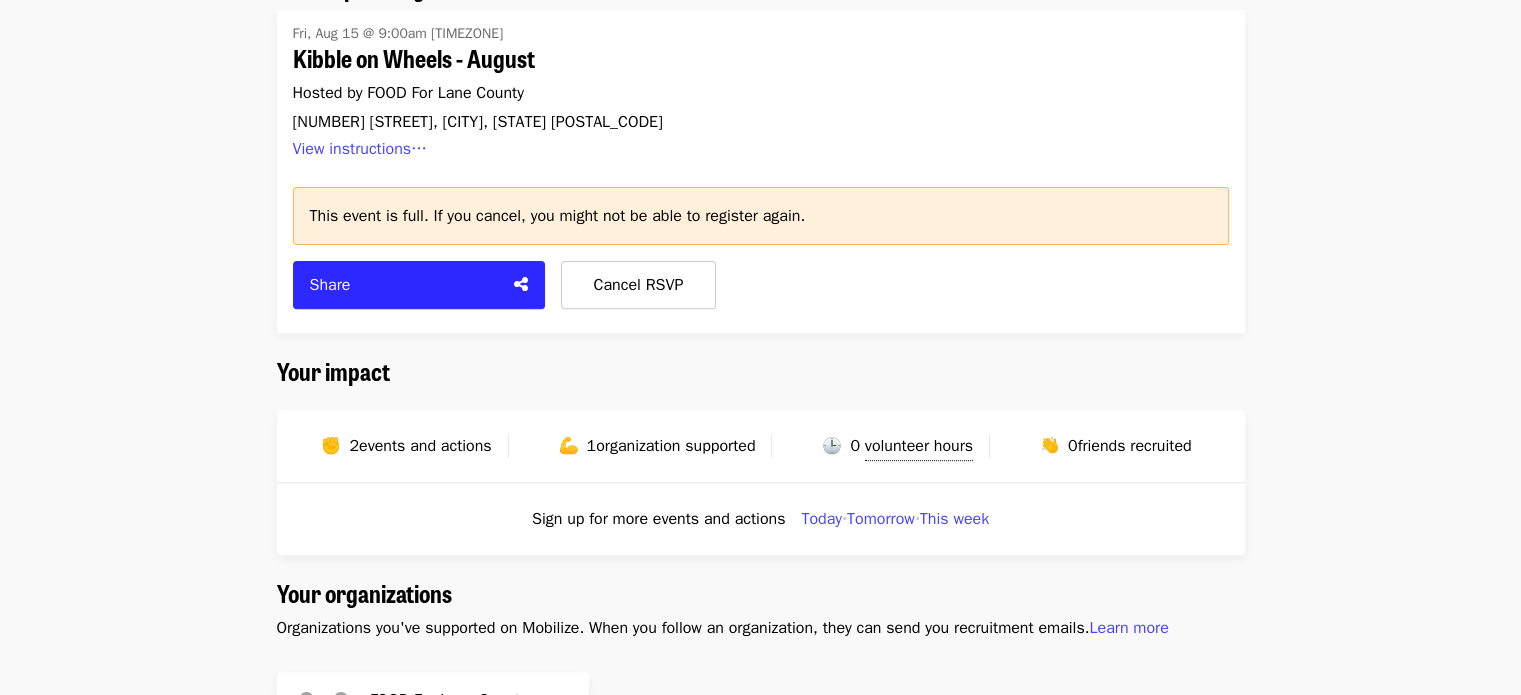 scroll, scrollTop: 688, scrollLeft: 0, axis: vertical 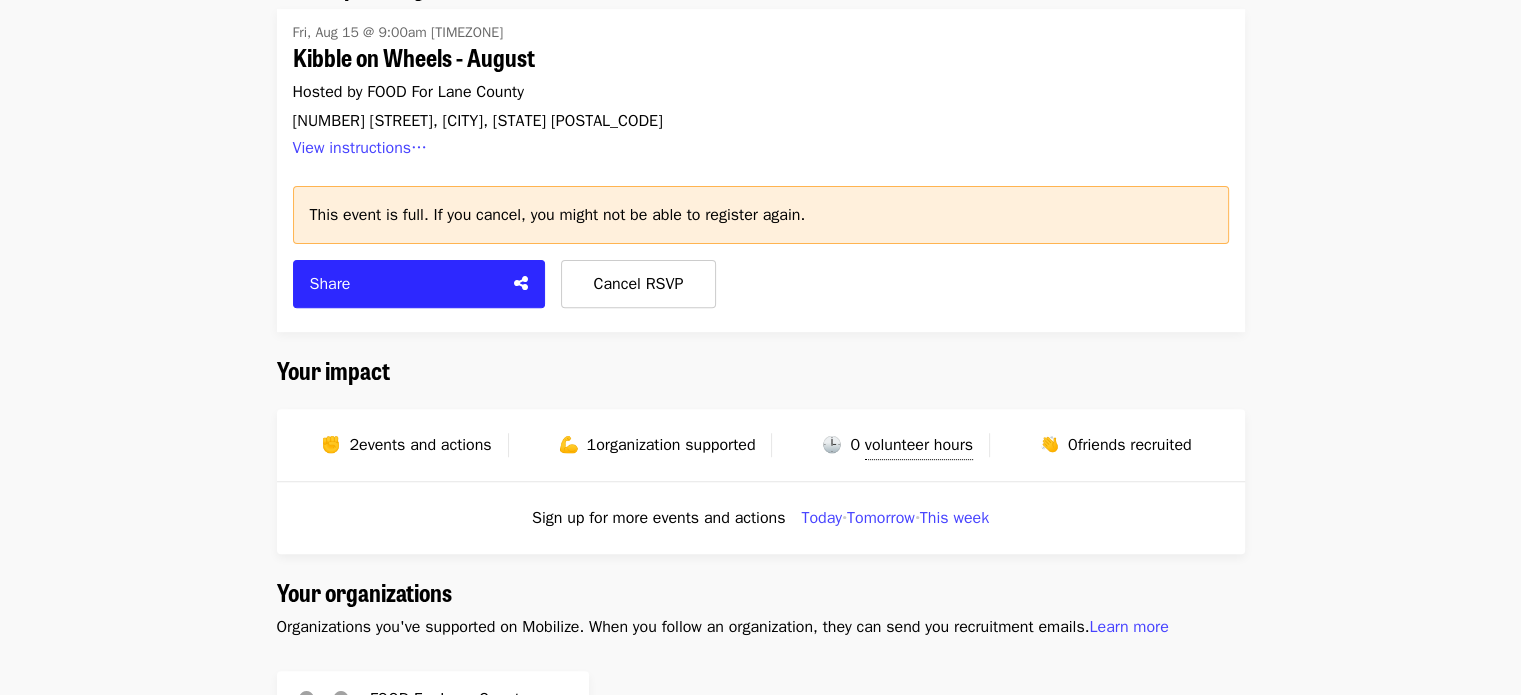click on "organization supported" at bounding box center (675, 445) 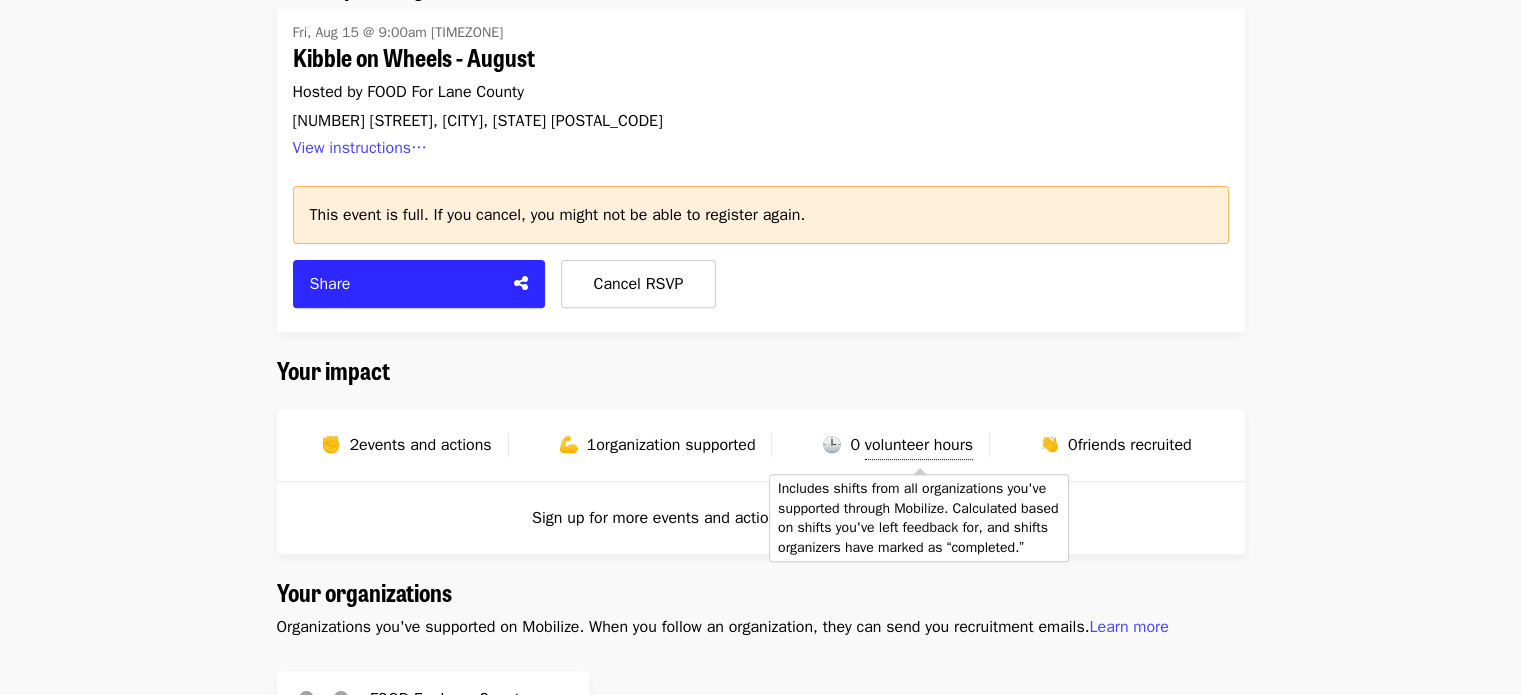 click on "volunteer hours" at bounding box center (919, 445) 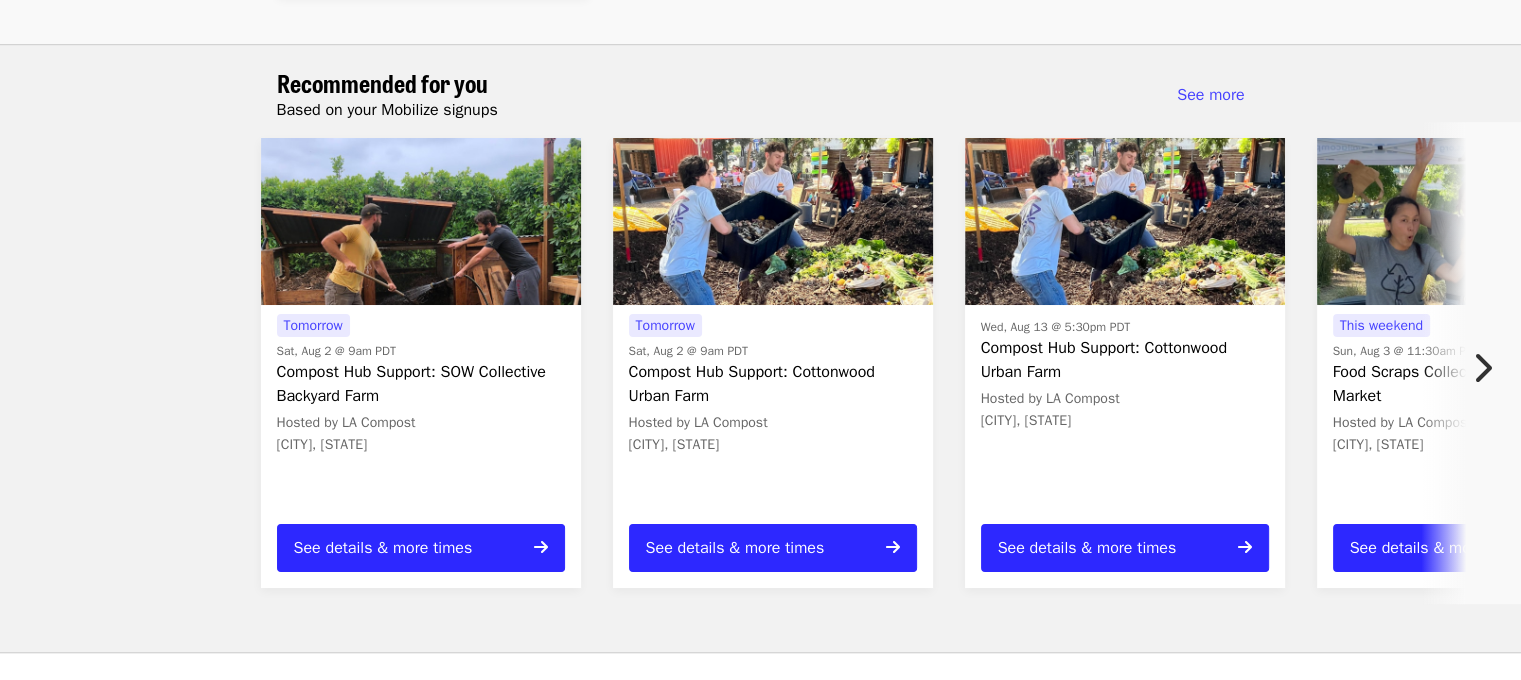 scroll, scrollTop: 1448, scrollLeft: 0, axis: vertical 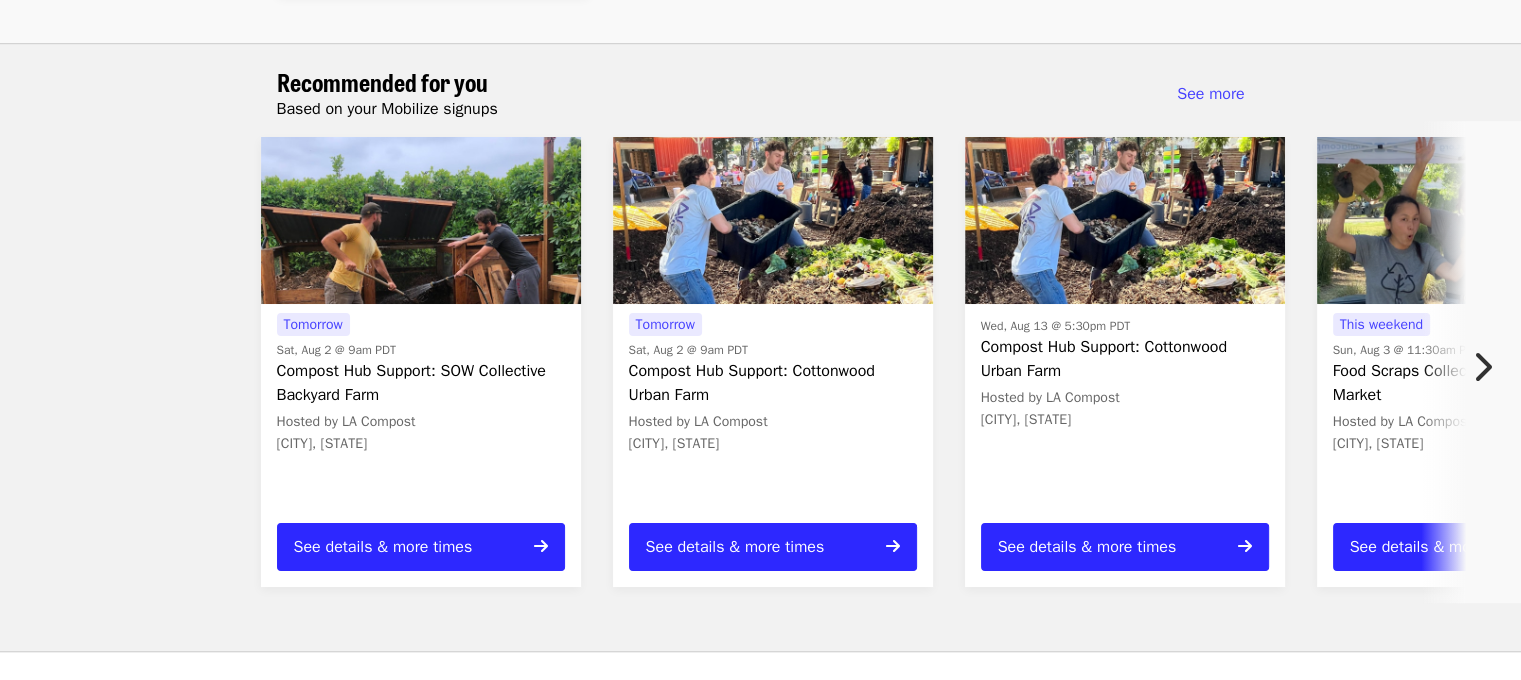 click at bounding box center [1488, 367] 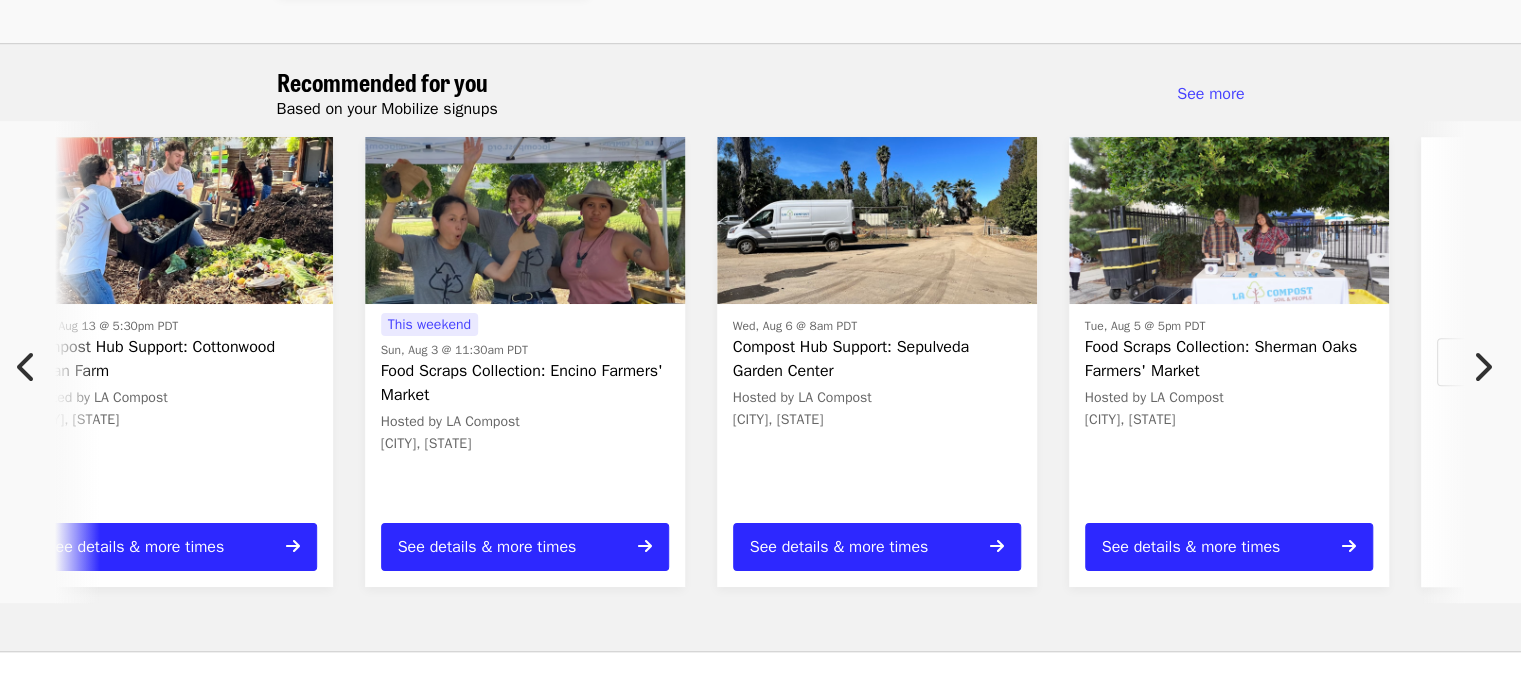 scroll, scrollTop: 0, scrollLeft: 1076, axis: horizontal 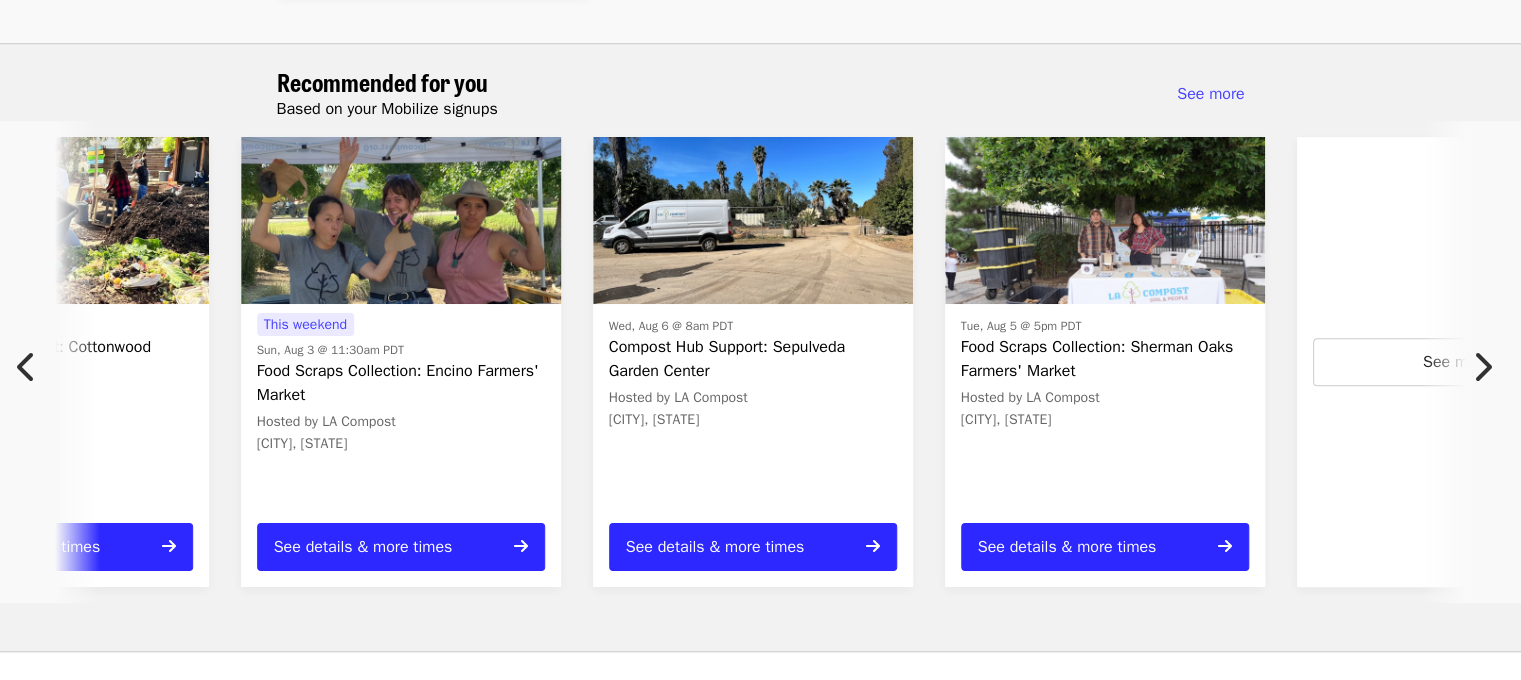 drag, startPoint x: 1492, startPoint y: 358, endPoint x: 904, endPoint y: 495, distance: 603.74915 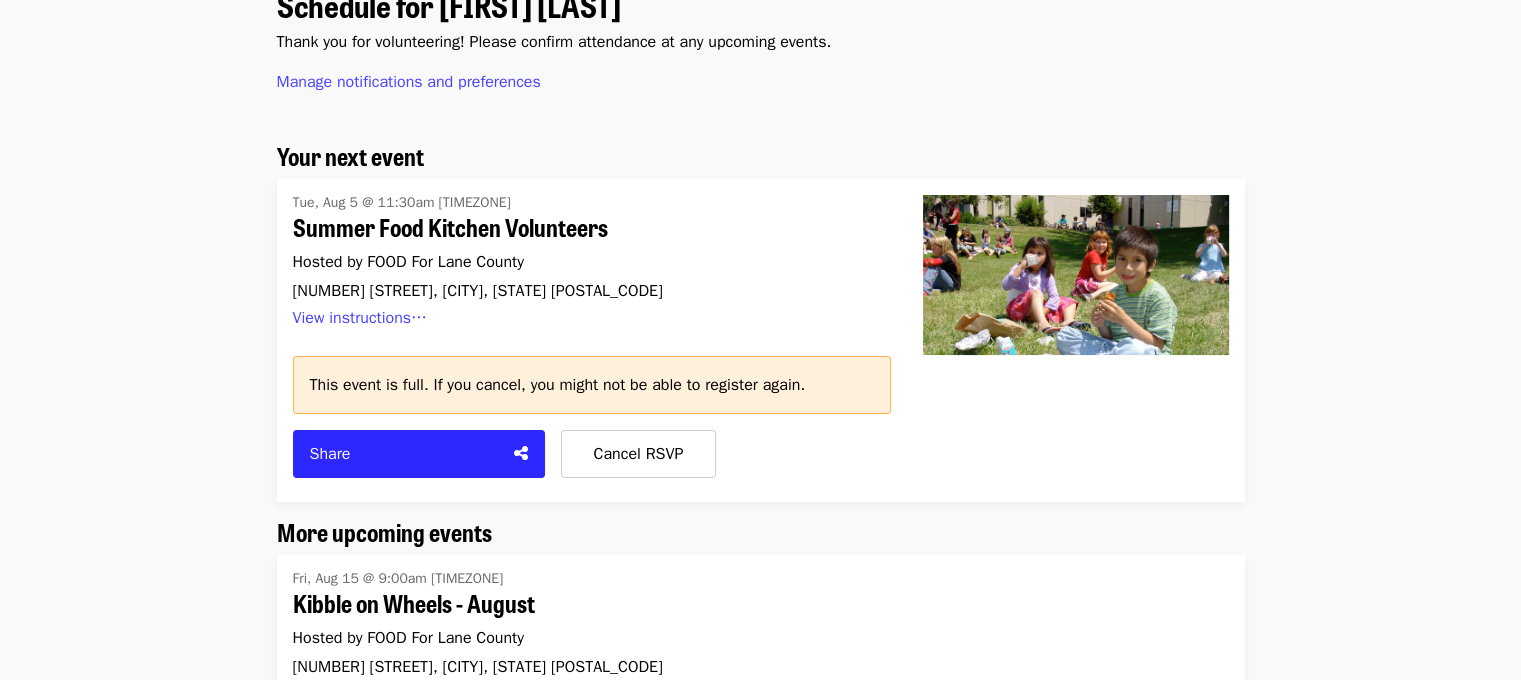 scroll, scrollTop: 0, scrollLeft: 0, axis: both 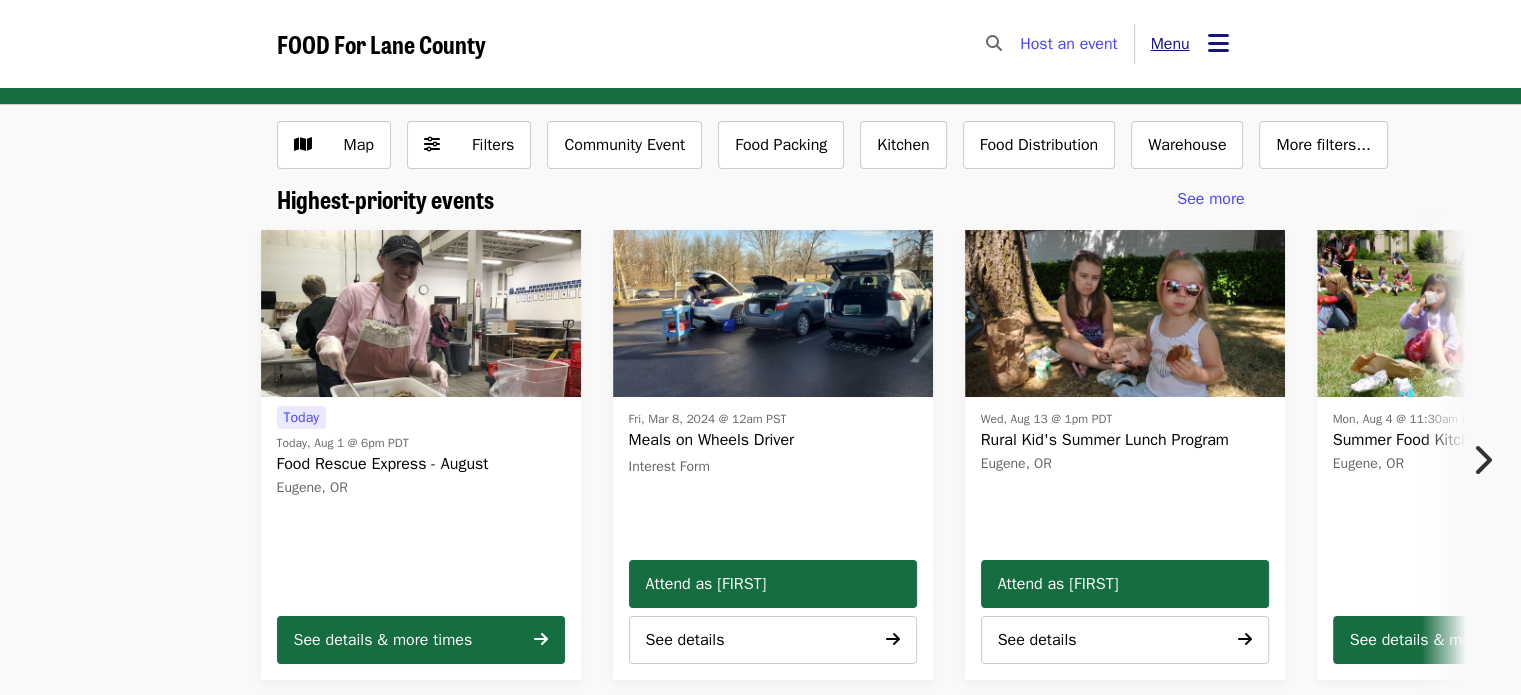 click on "Menu" at bounding box center [1190, 44] 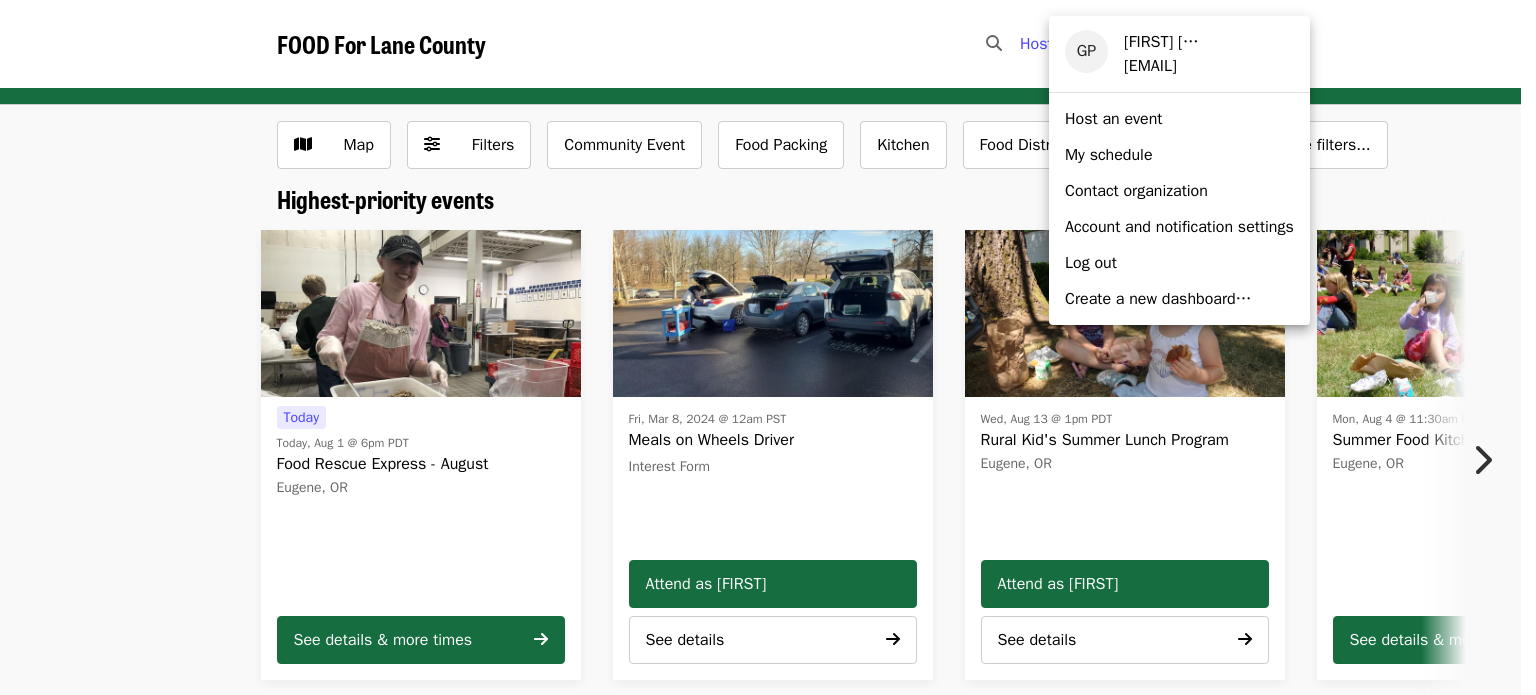 click on "My schedule" at bounding box center (1109, 155) 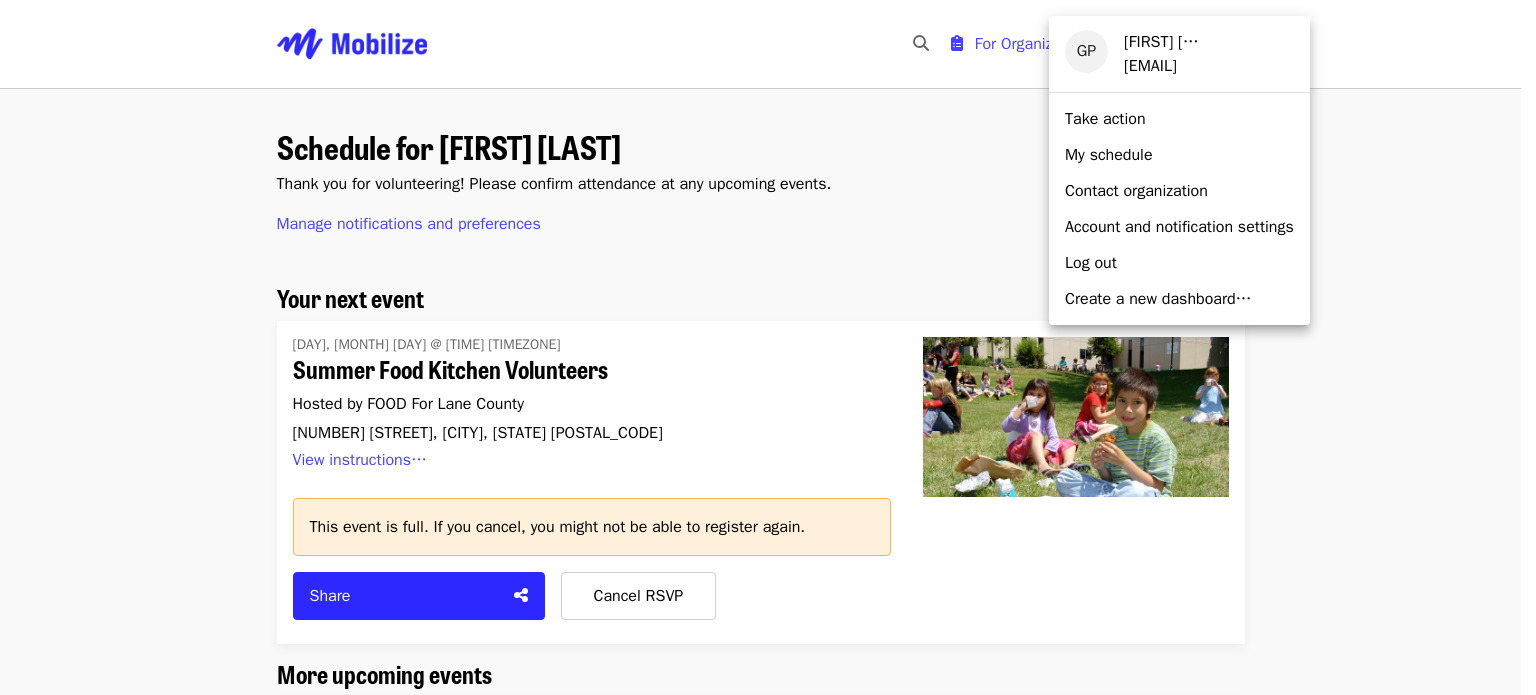 click at bounding box center [768, 347] 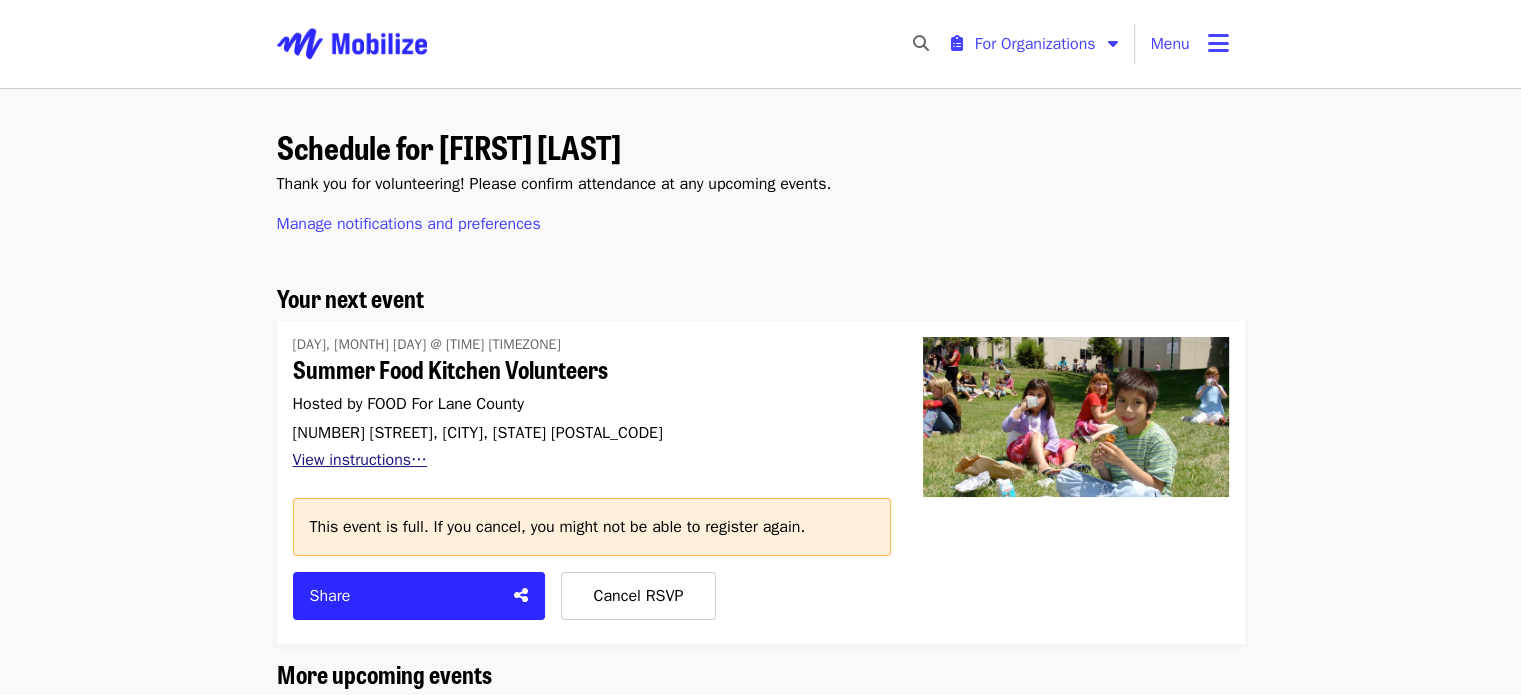 click on "View instructions…" at bounding box center (360, 460) 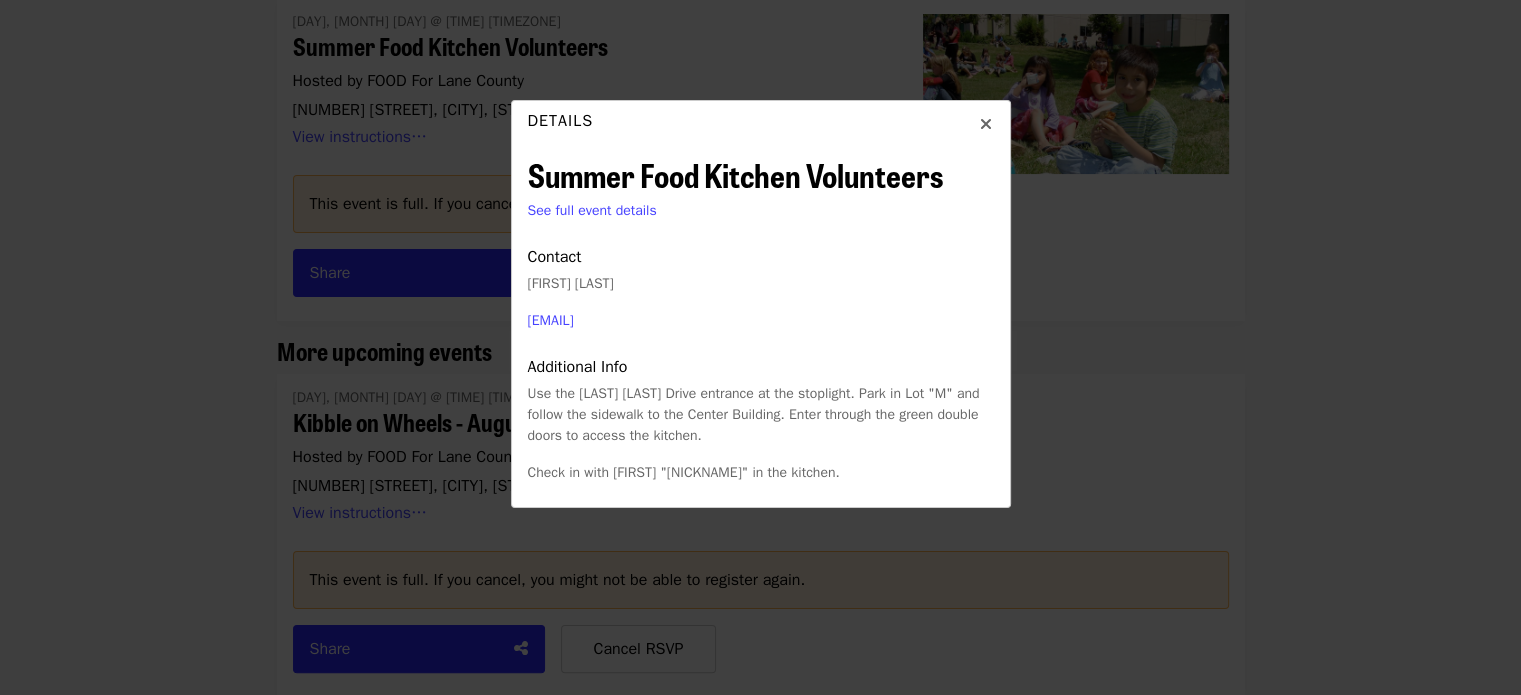 scroll, scrollTop: 331, scrollLeft: 0, axis: vertical 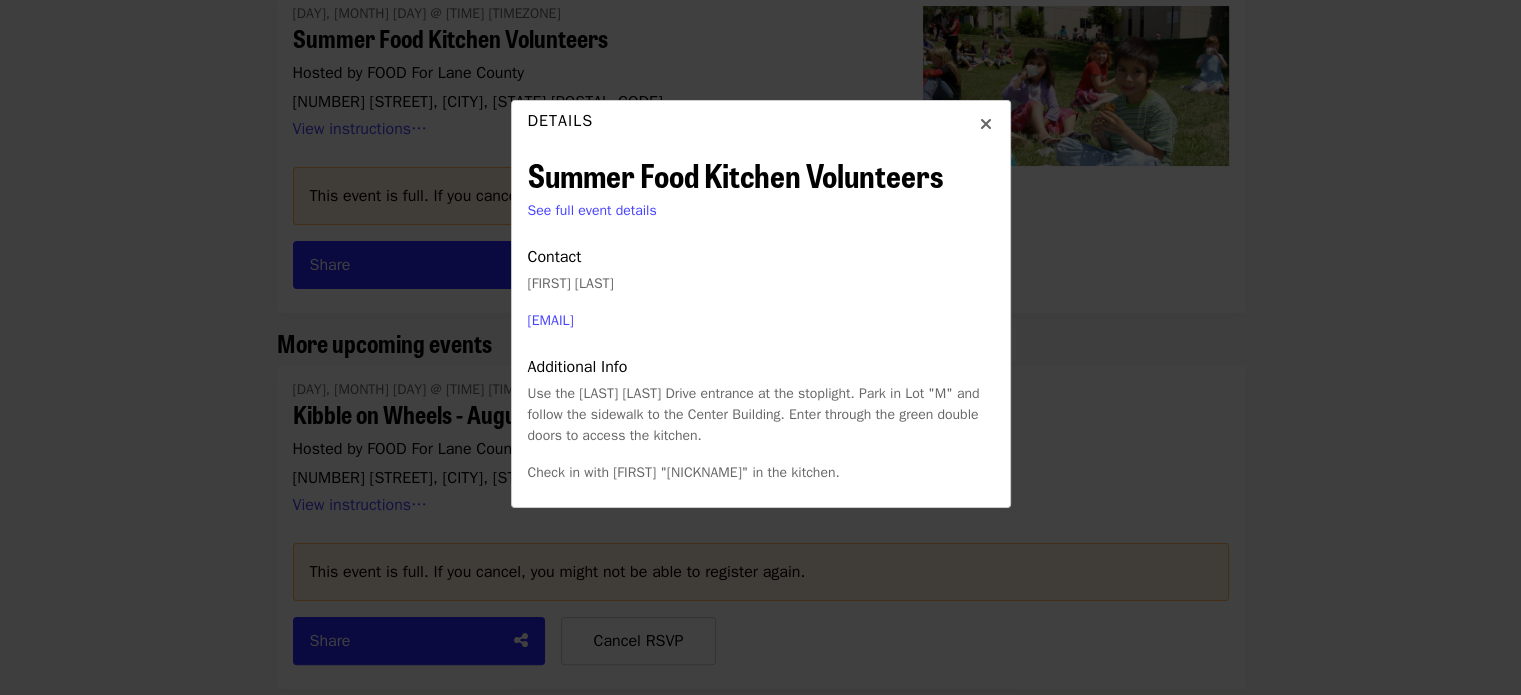 click at bounding box center [986, 124] 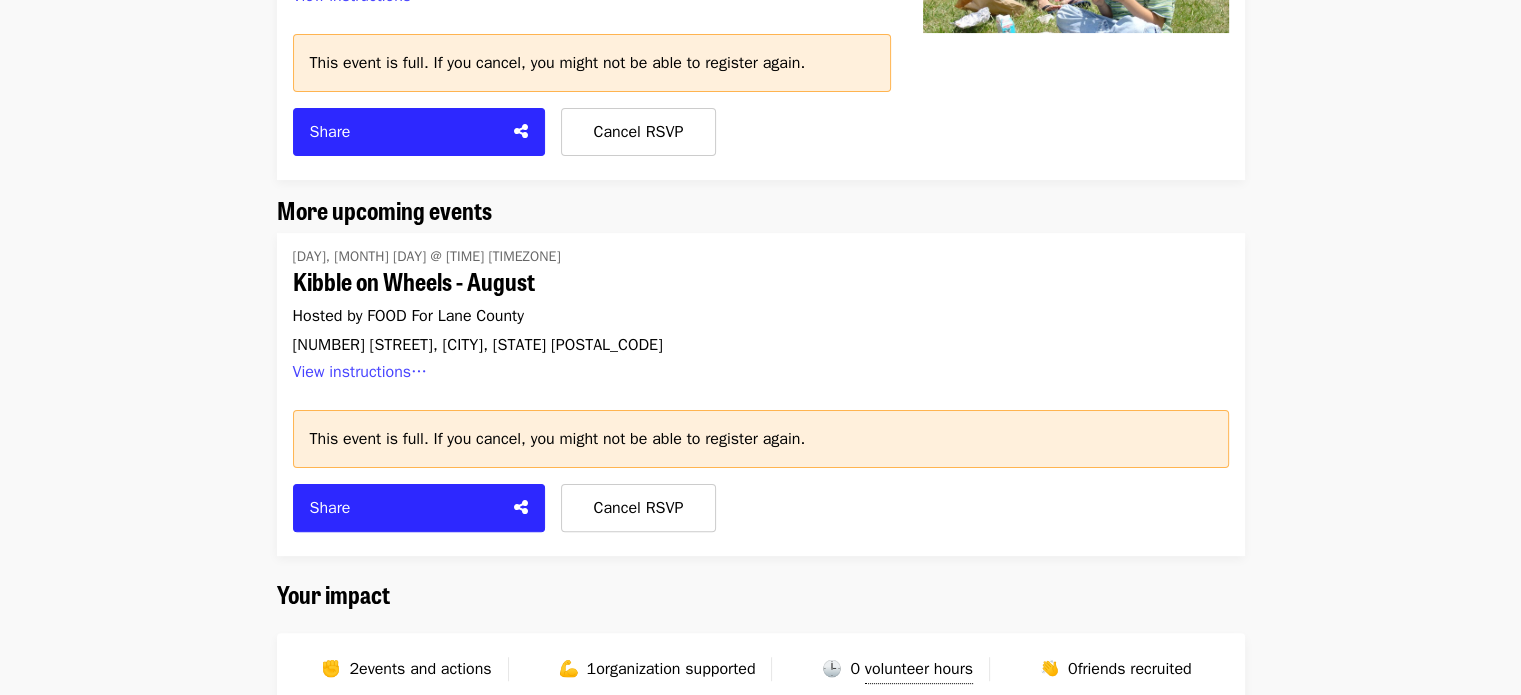 scroll, scrollTop: 464, scrollLeft: 0, axis: vertical 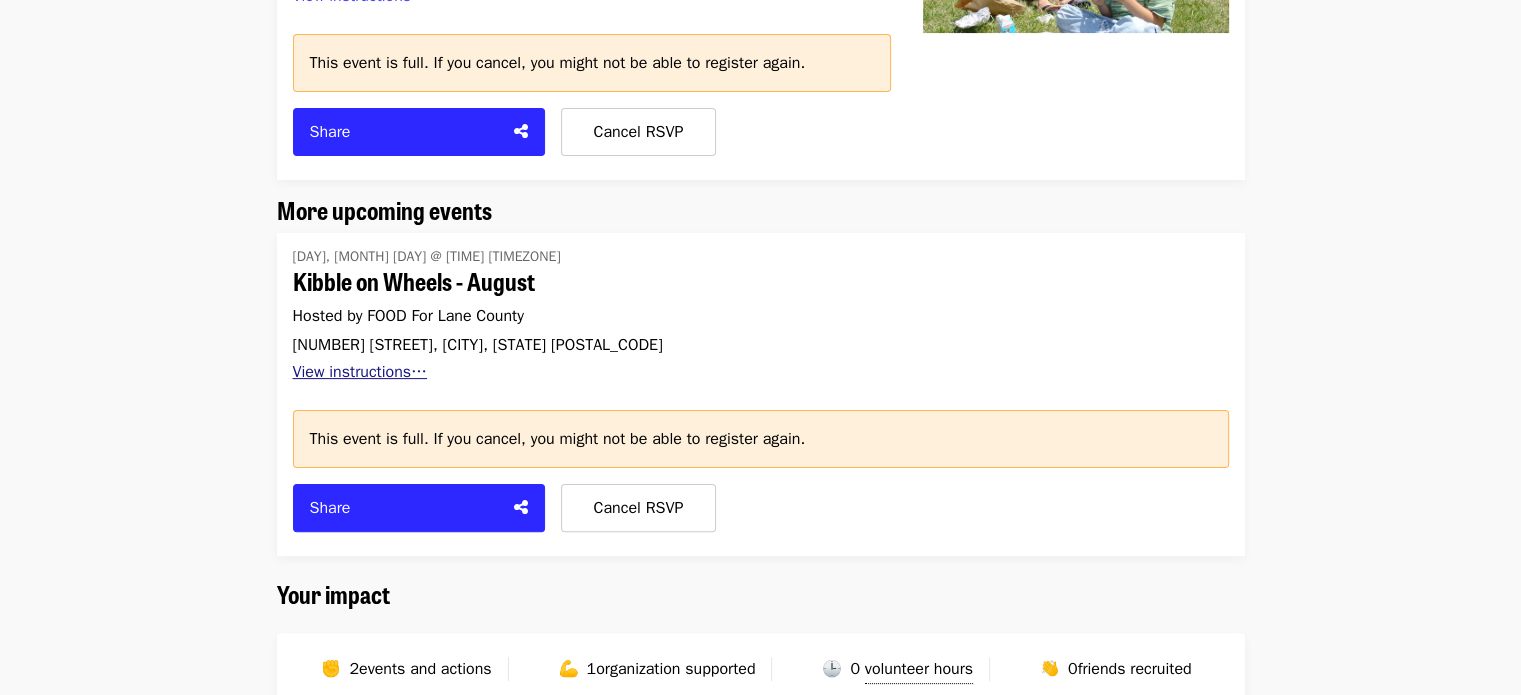 click on "View instructions…" at bounding box center (360, 372) 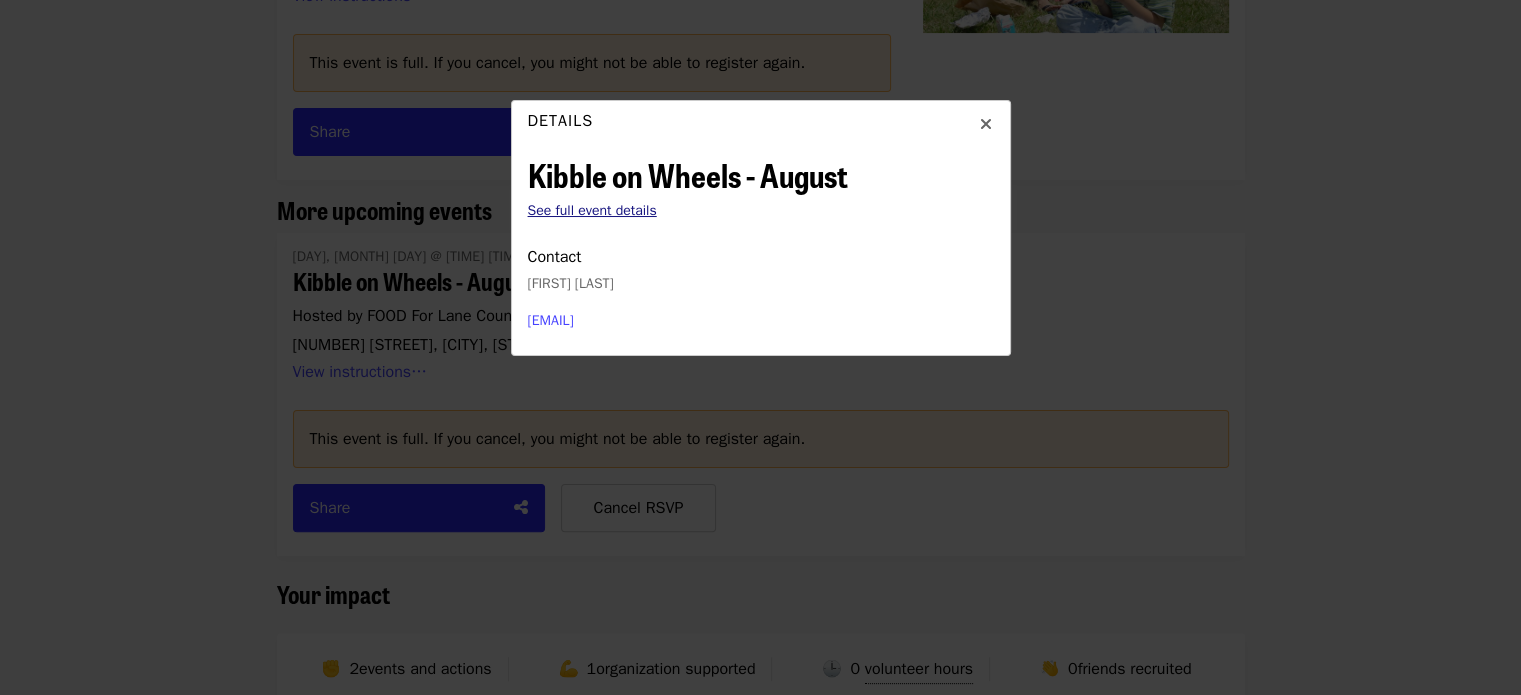 click on "See full event details" at bounding box center [592, 210] 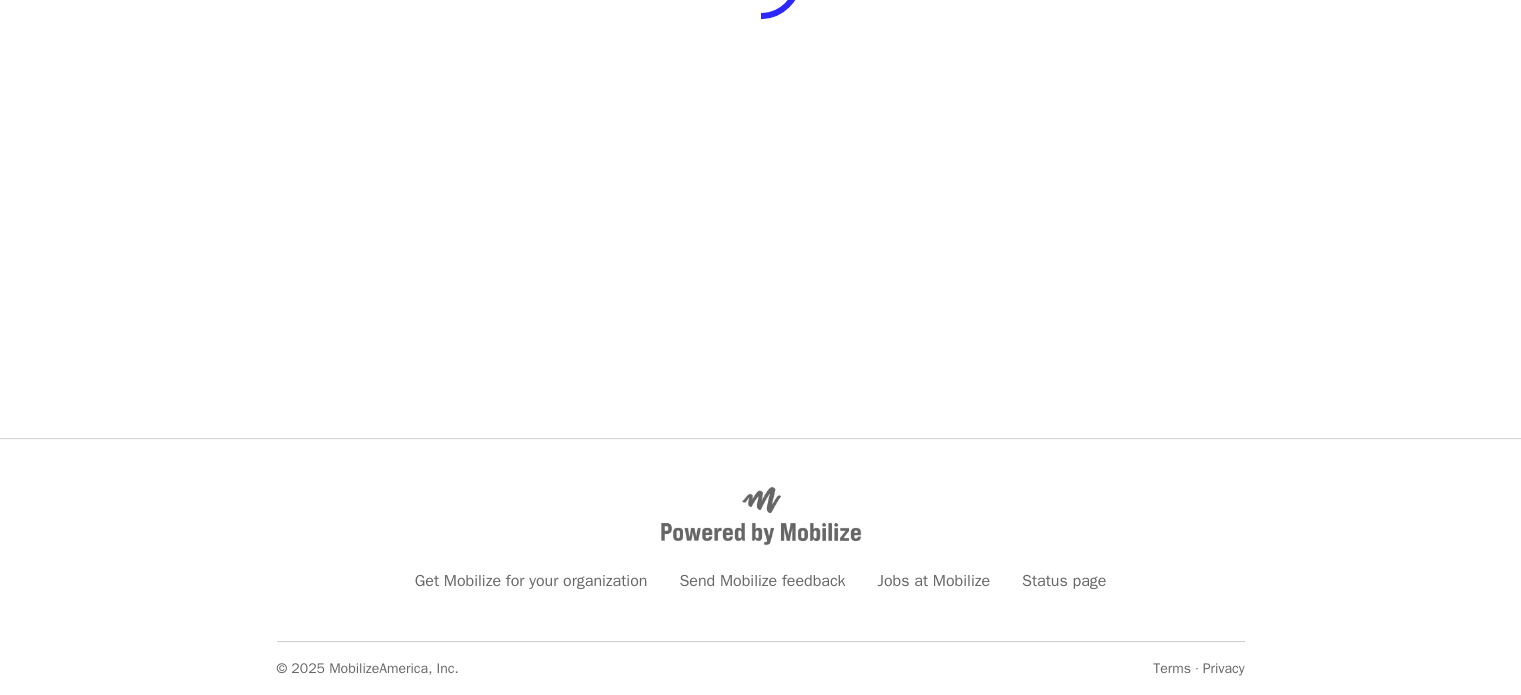 scroll, scrollTop: 0, scrollLeft: 0, axis: both 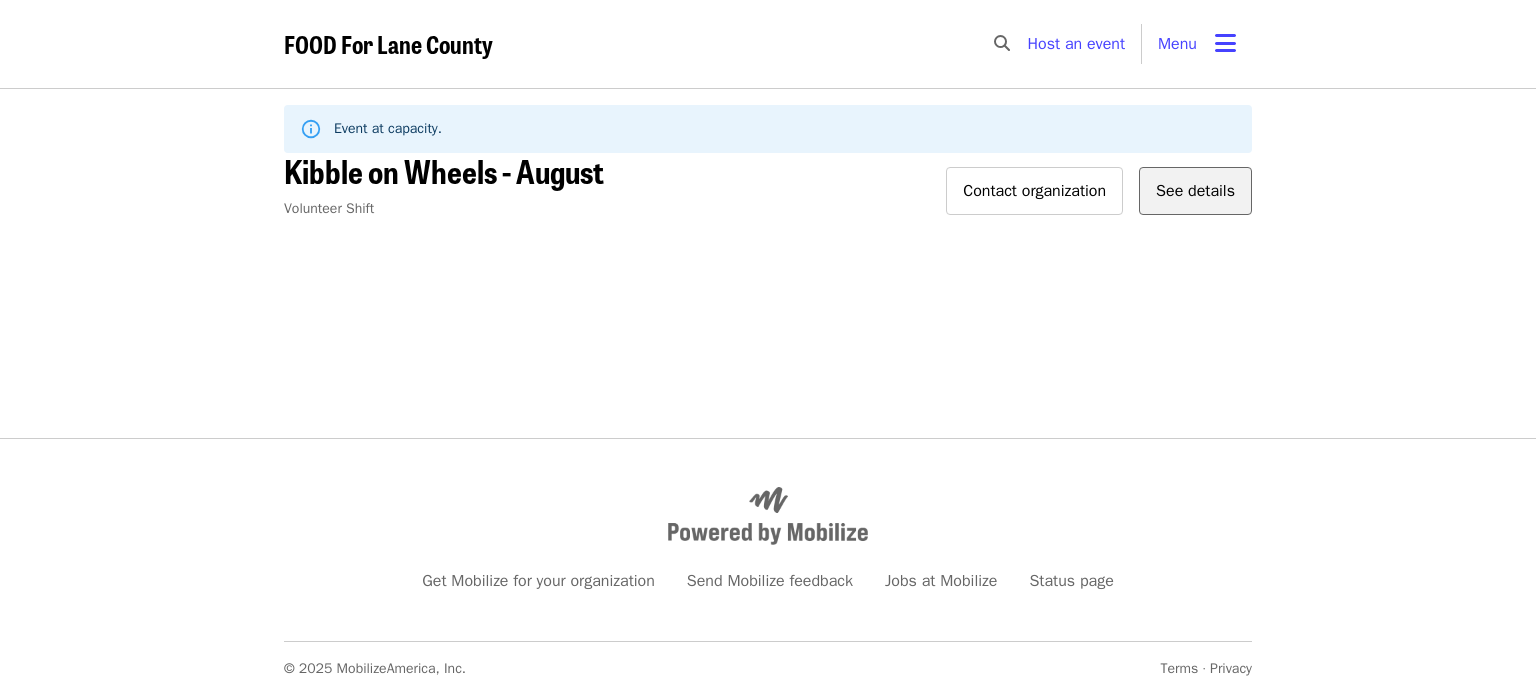 click on "See details" at bounding box center [1195, 191] 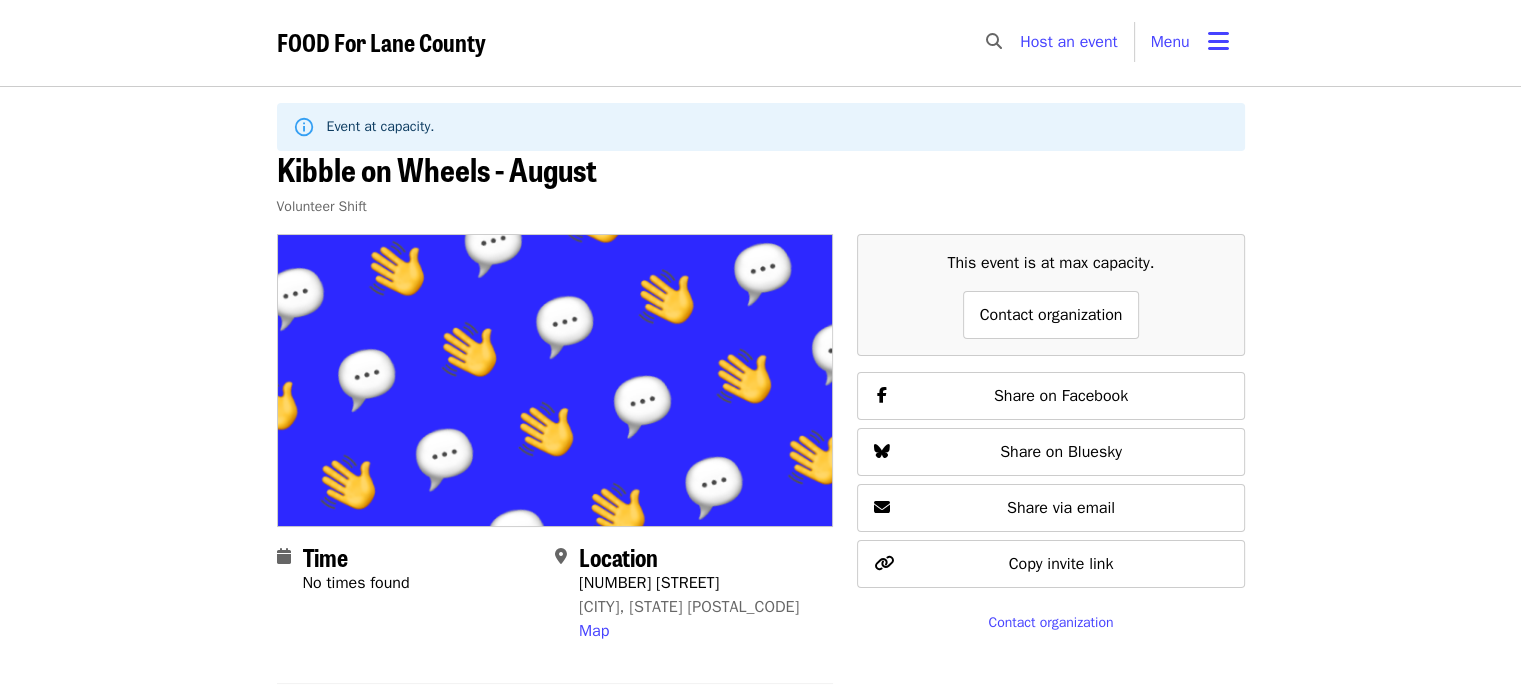 scroll, scrollTop: 0, scrollLeft: 0, axis: both 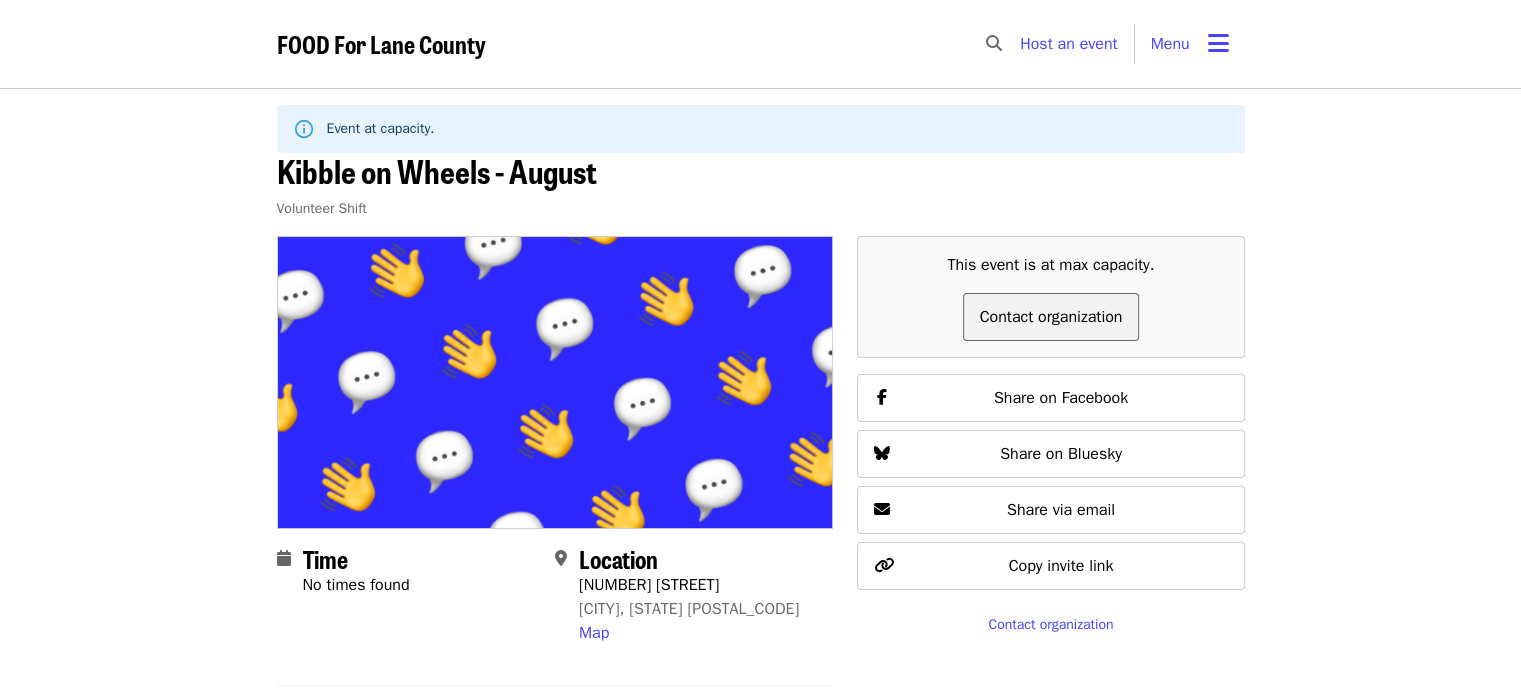click on "Contact organization" at bounding box center [1051, 317] 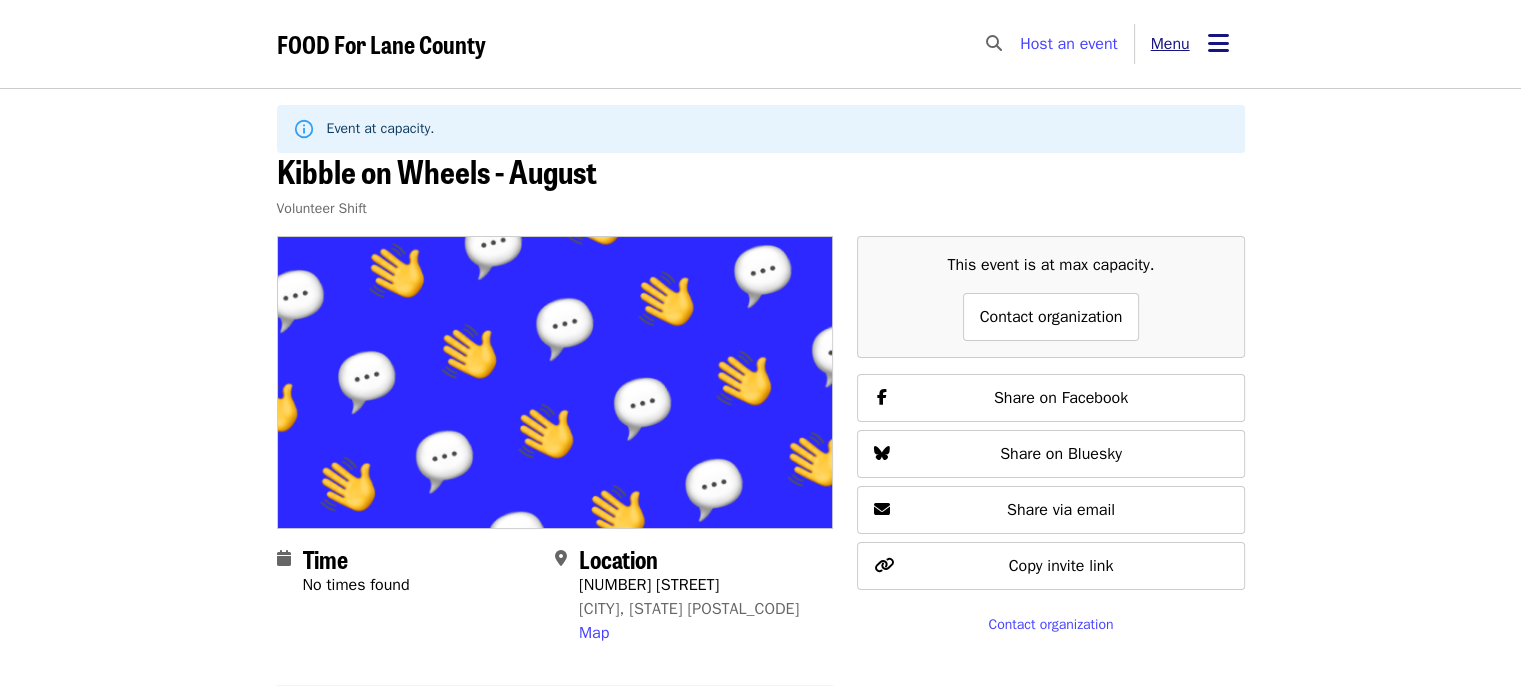 click at bounding box center (1218, 43) 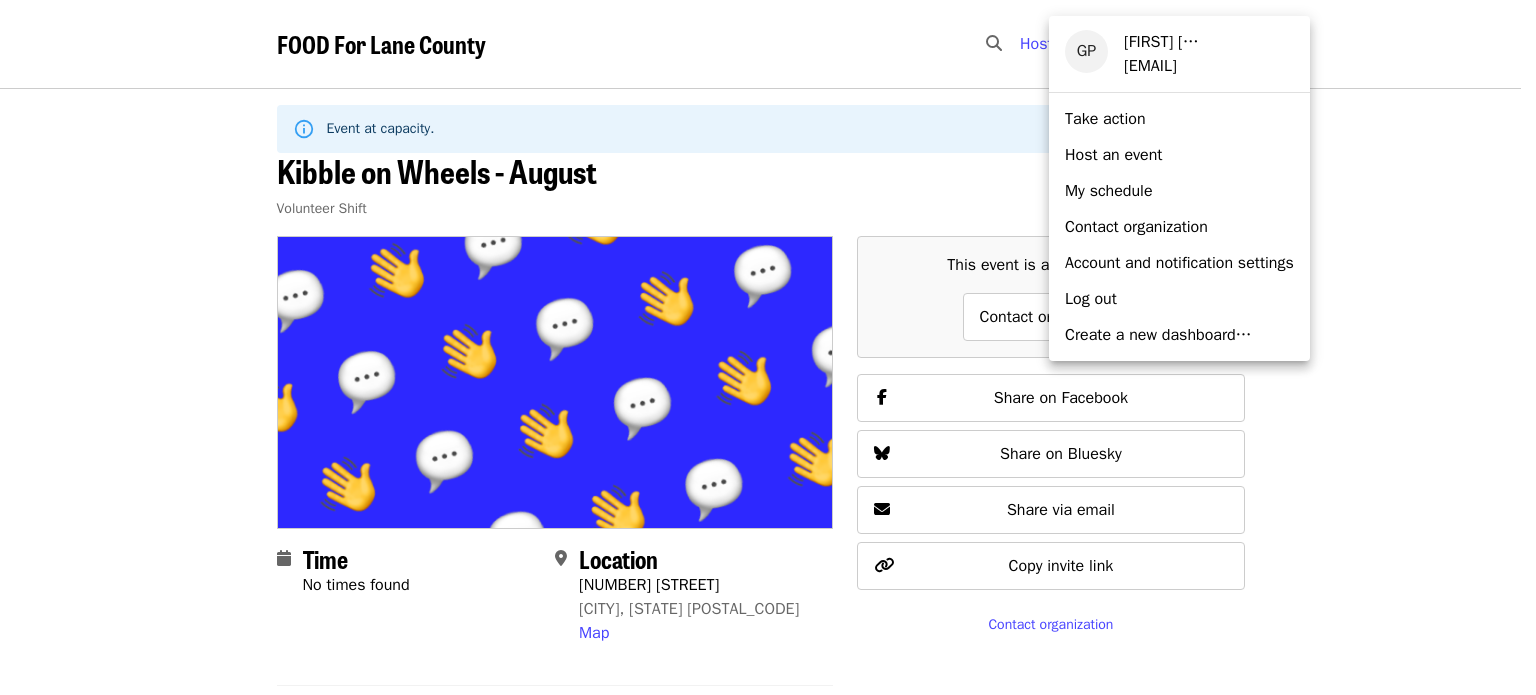 click on "My schedule" at bounding box center (1109, 191) 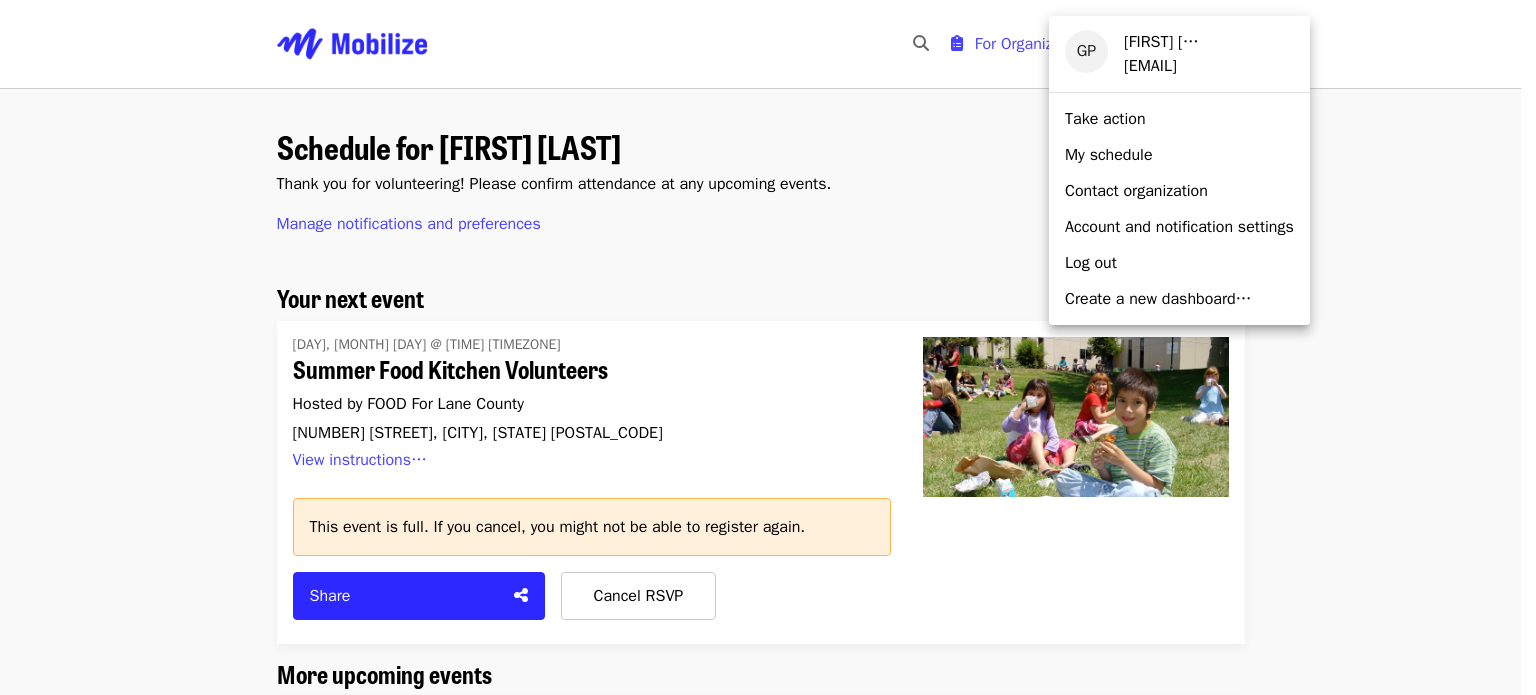 click at bounding box center (768, 347) 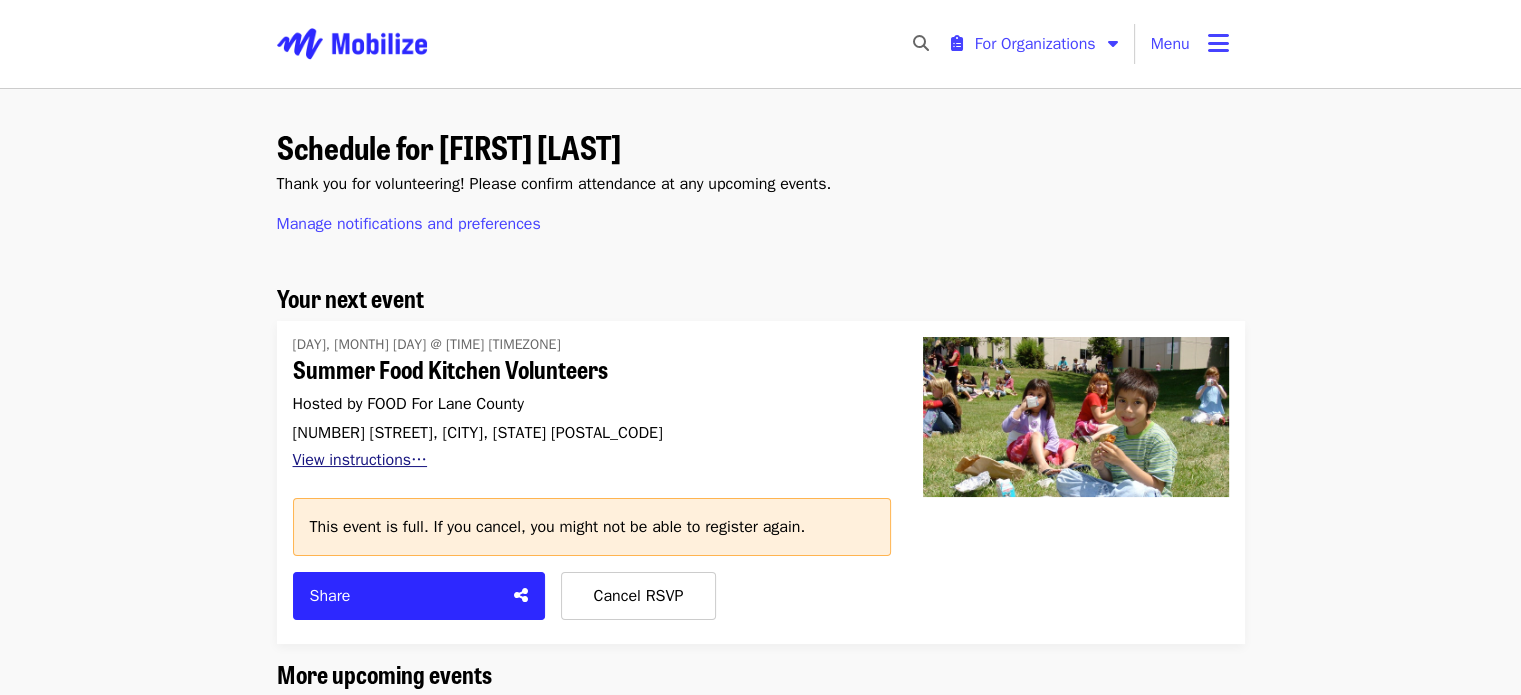 click on "View instructions…" at bounding box center (360, 460) 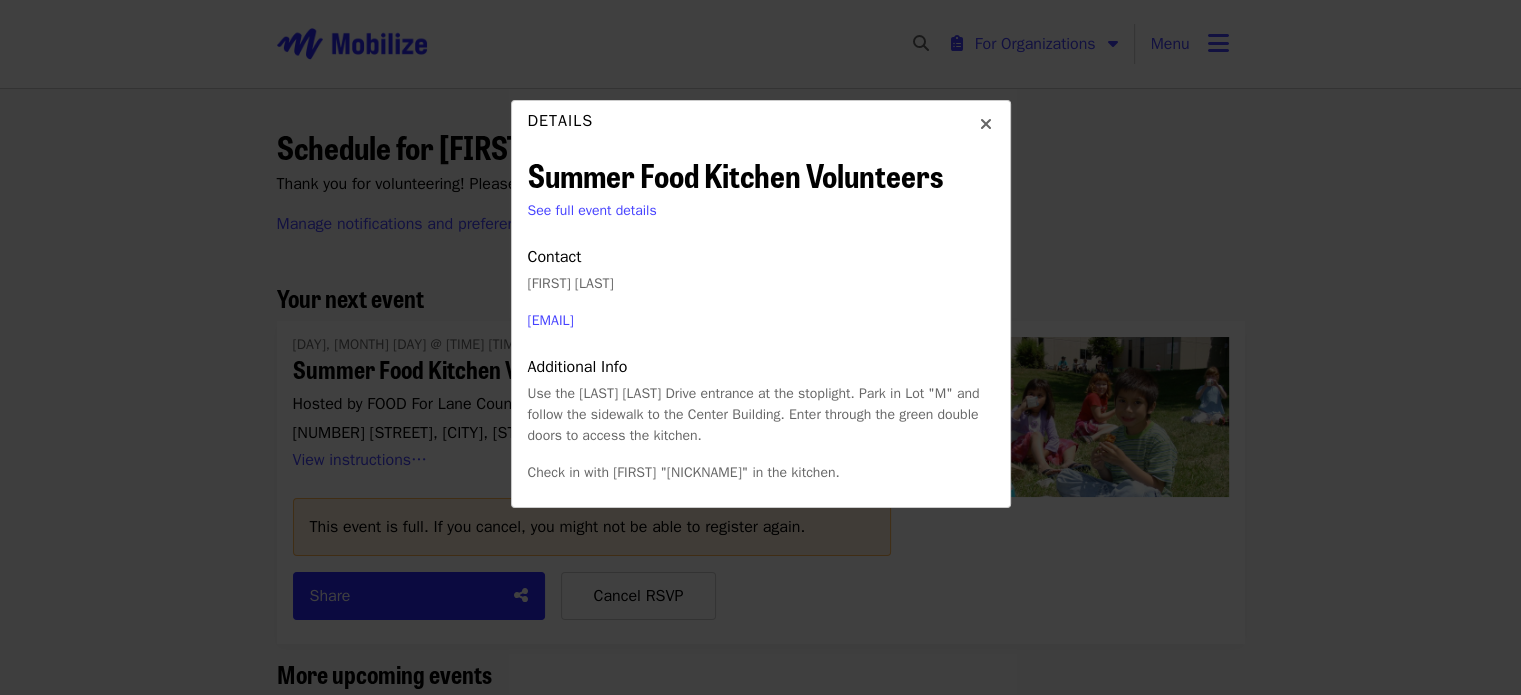 click at bounding box center [986, 124] 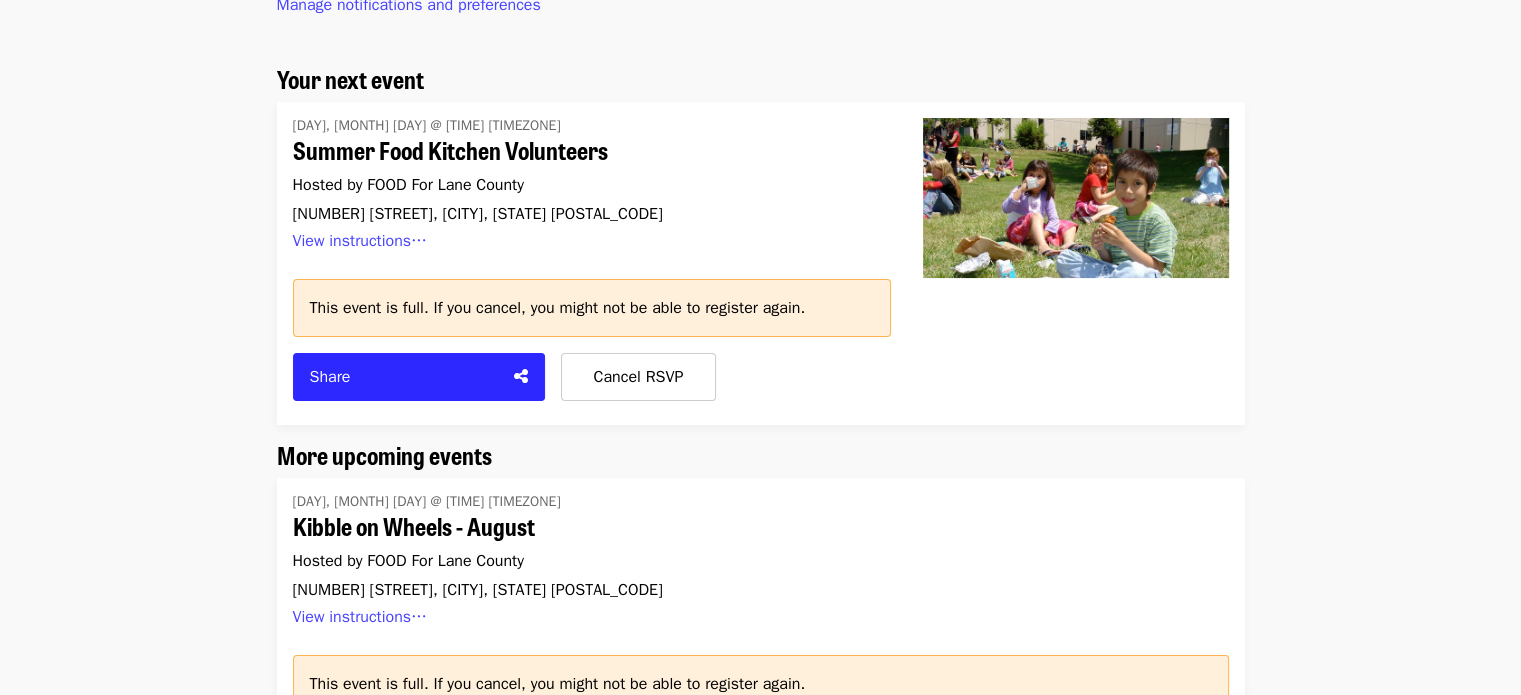 scroll, scrollTop: 0, scrollLeft: 0, axis: both 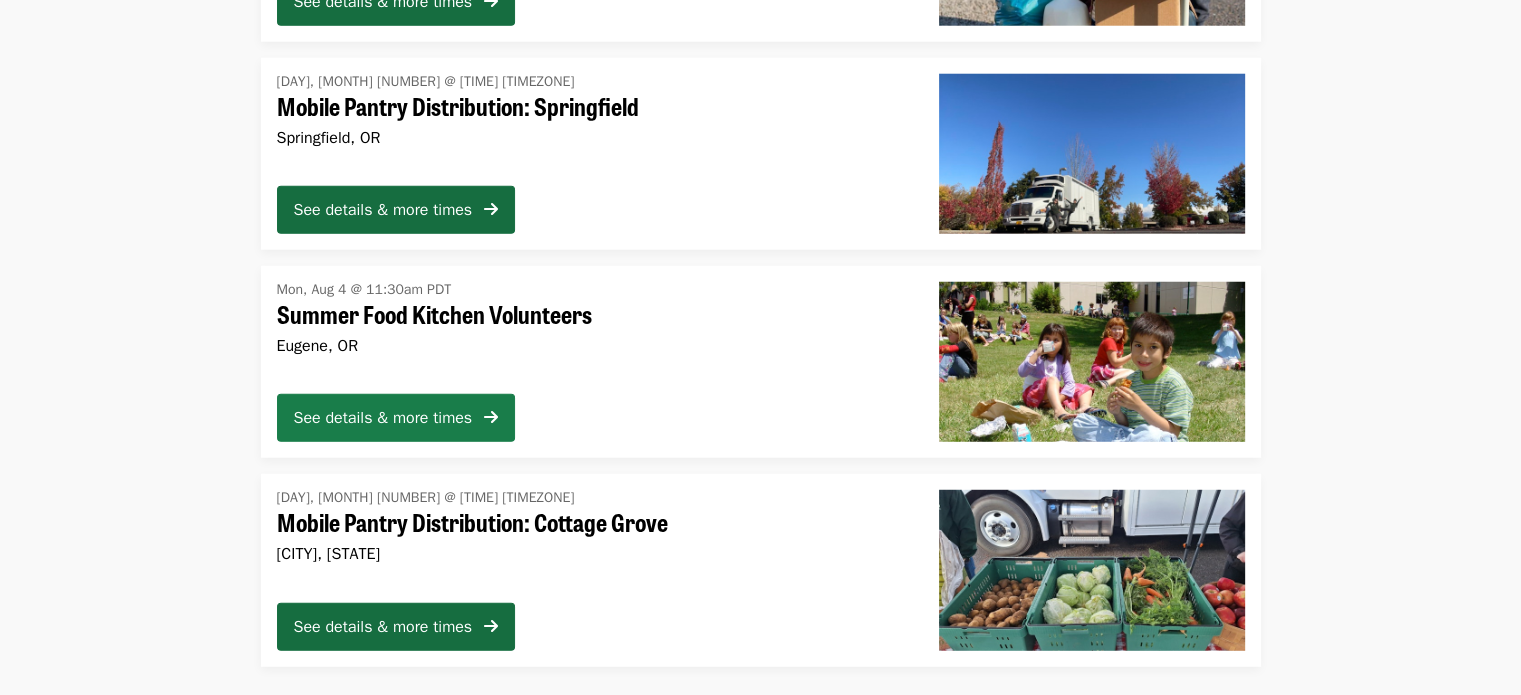 click on "See details & more times" at bounding box center (383, 418) 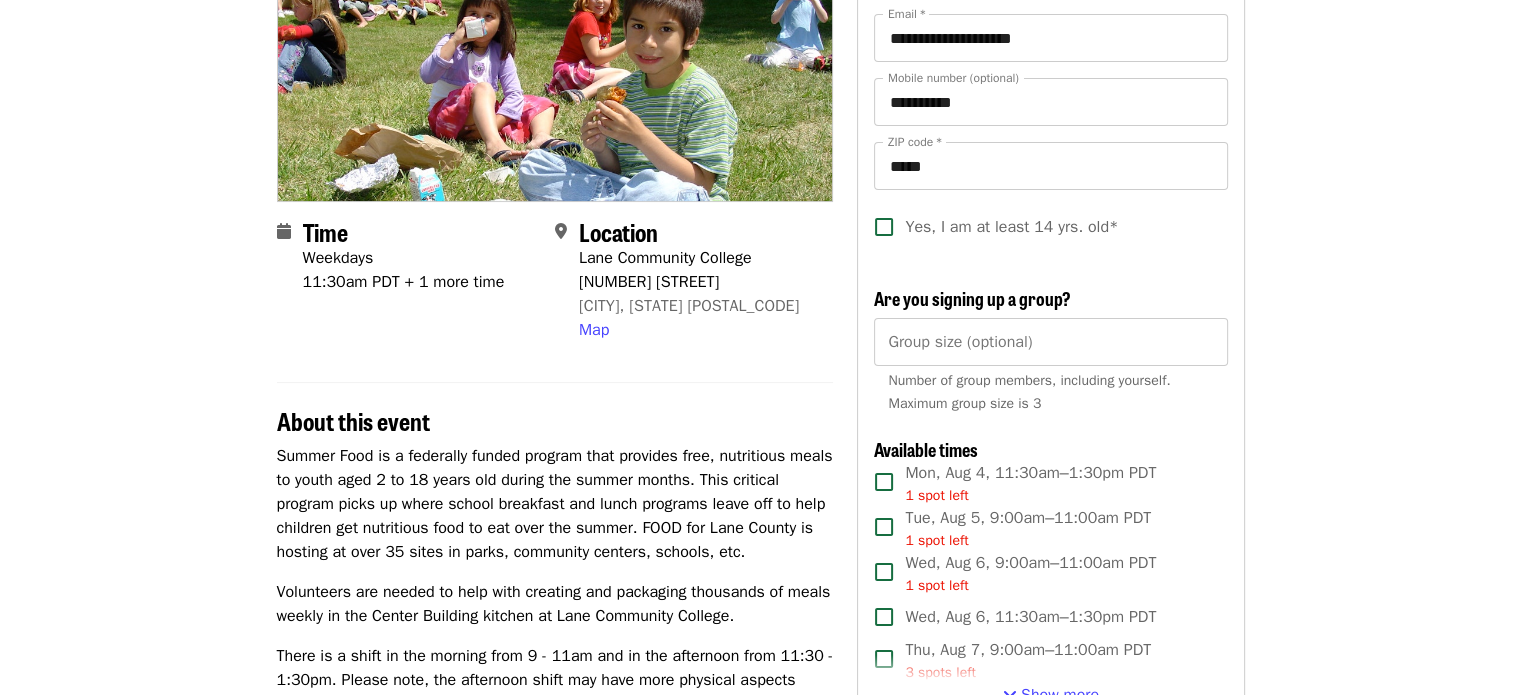 scroll, scrollTop: 0, scrollLeft: 0, axis: both 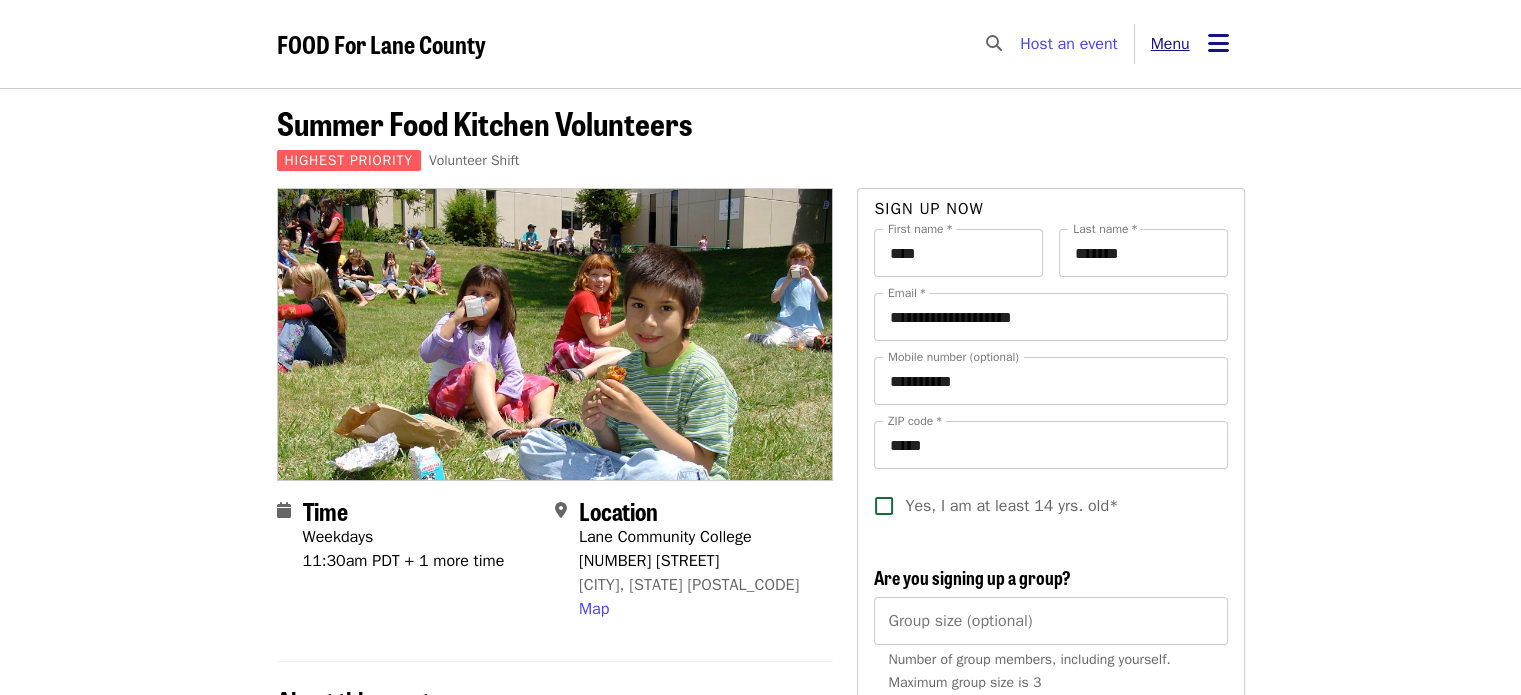 click on "Menu" at bounding box center [1190, 44] 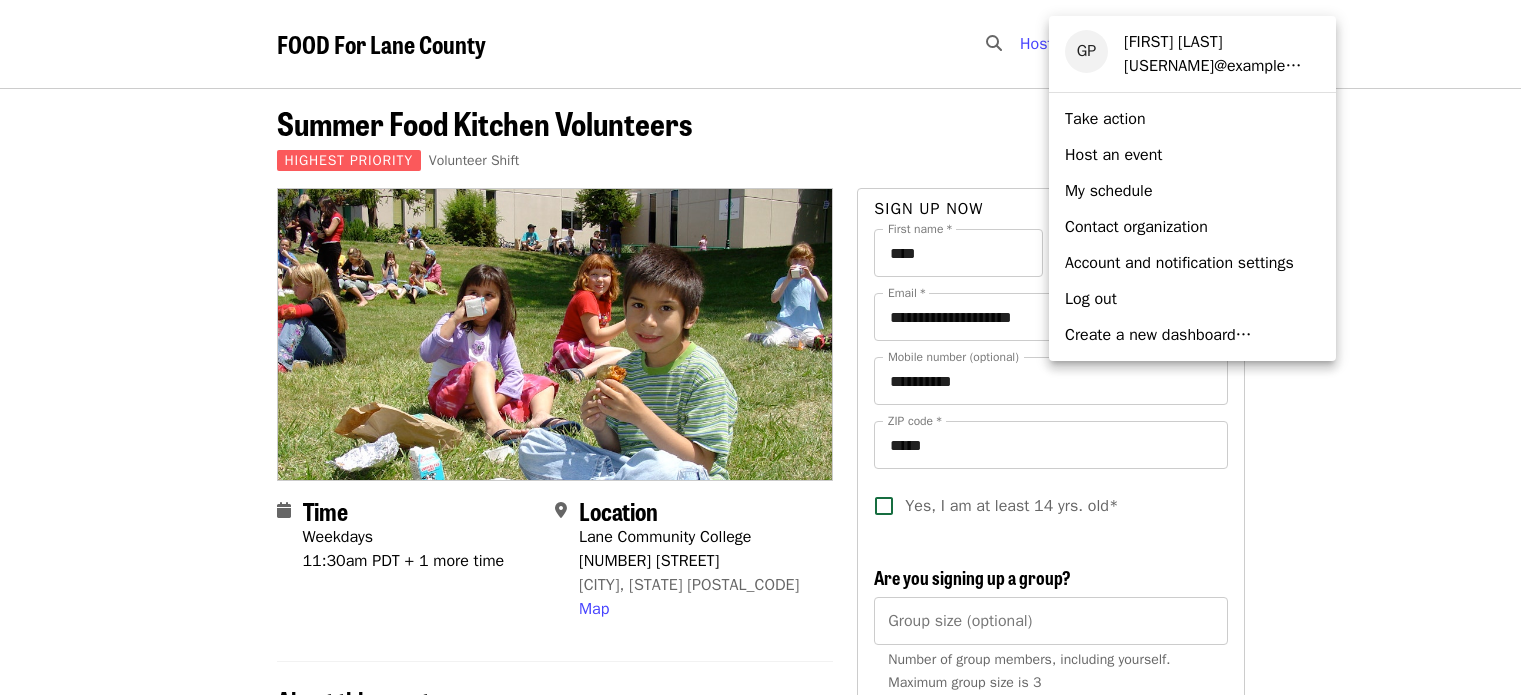 click on "My schedule" at bounding box center [1109, 191] 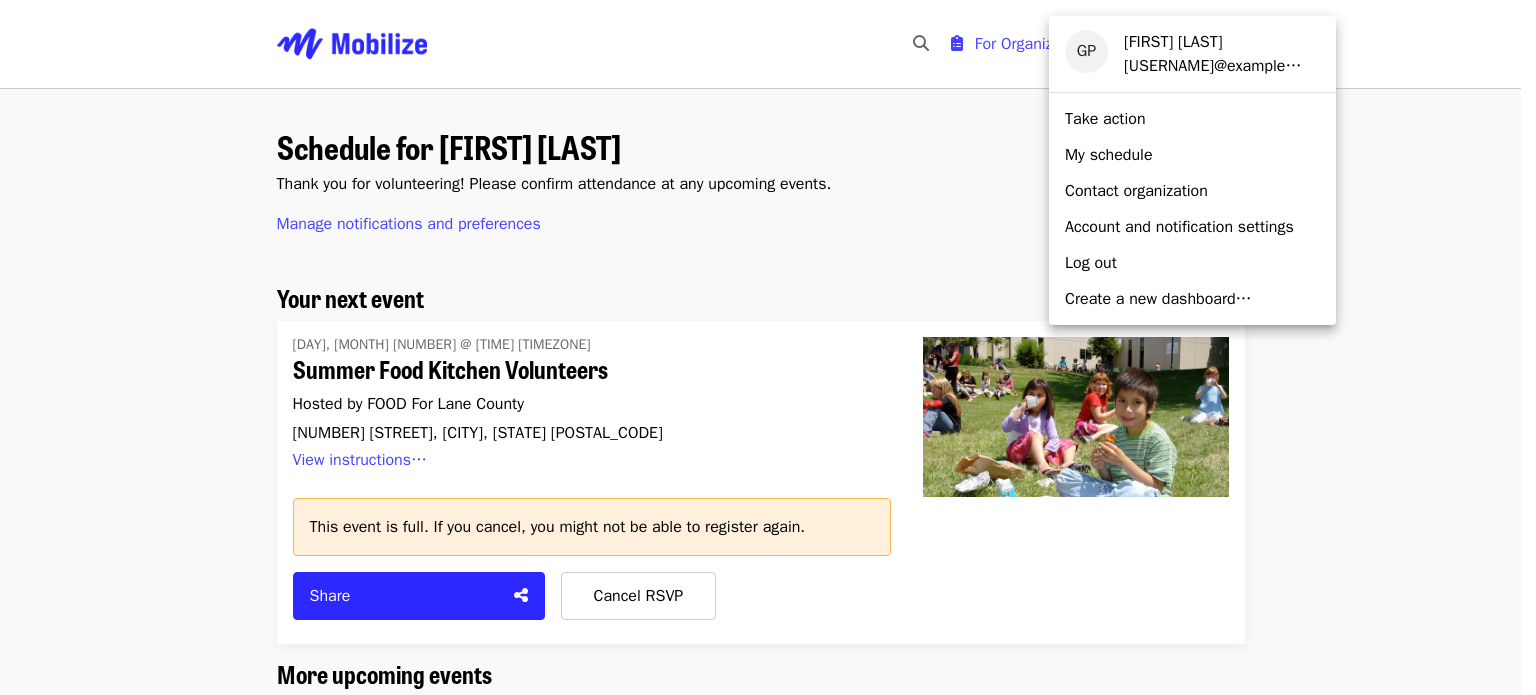 click at bounding box center (768, 347) 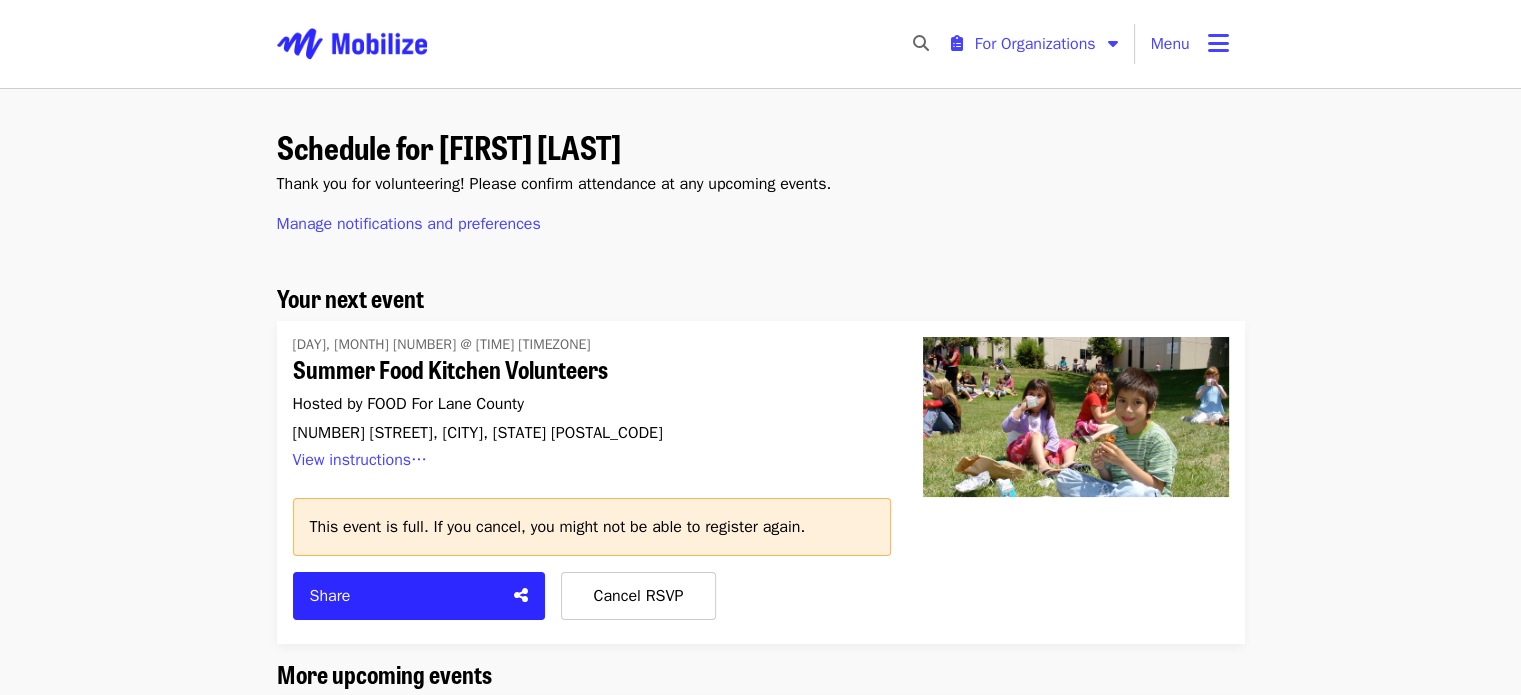 scroll, scrollTop: 12, scrollLeft: 0, axis: vertical 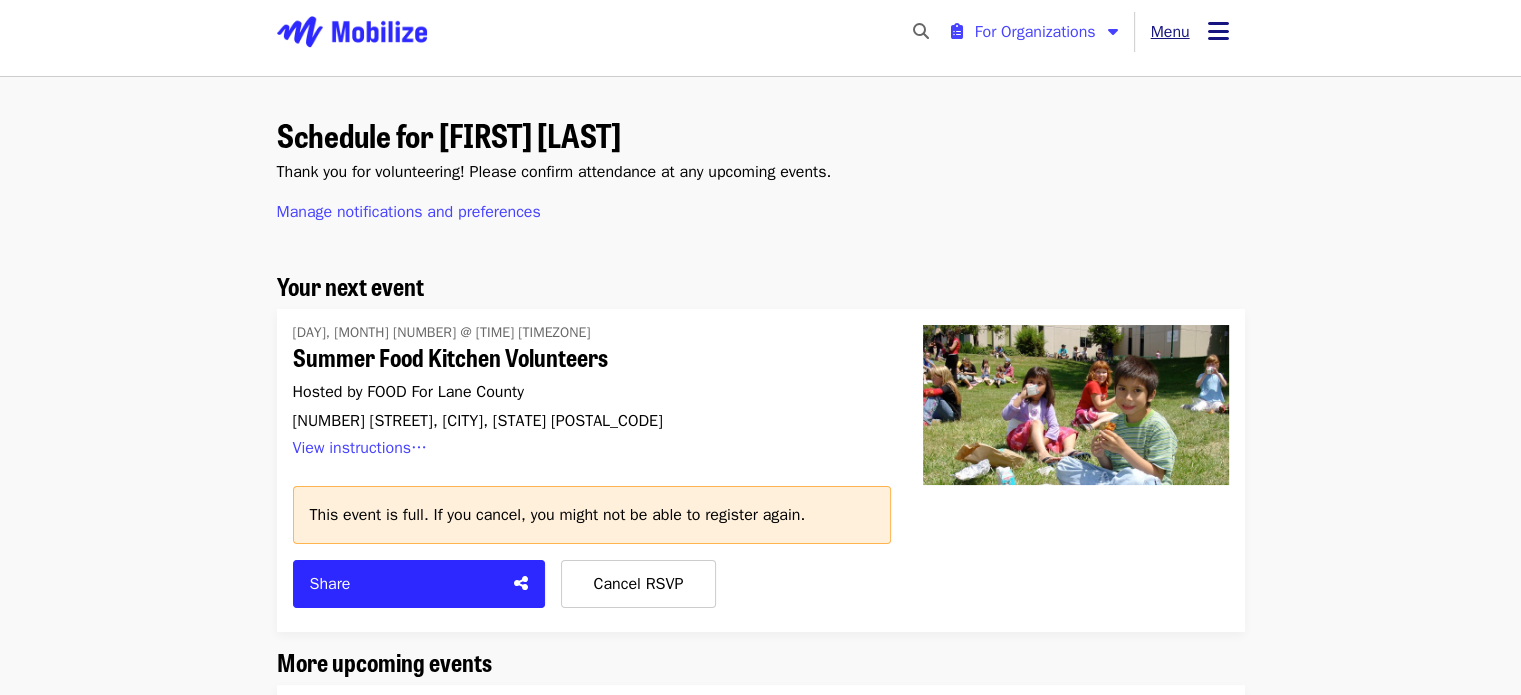 click at bounding box center (1218, 31) 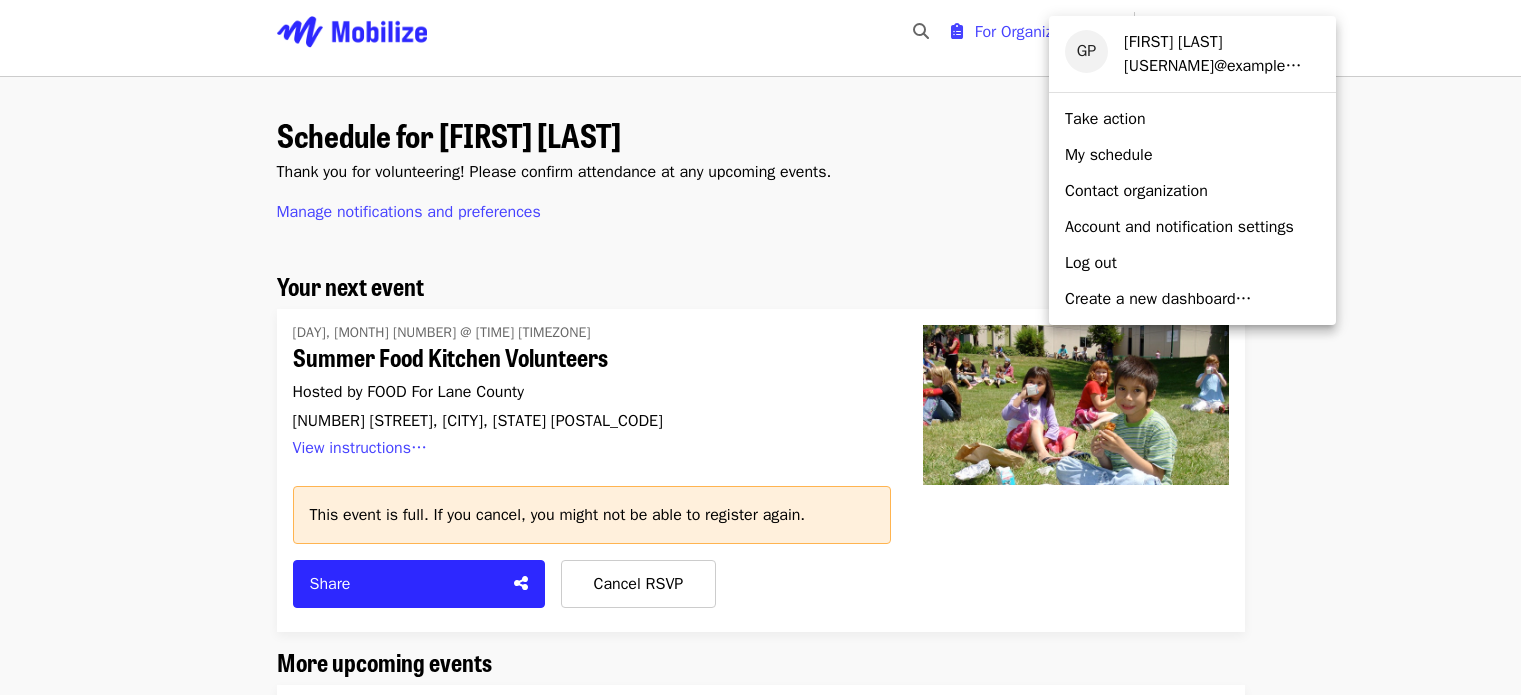 click at bounding box center (768, 347) 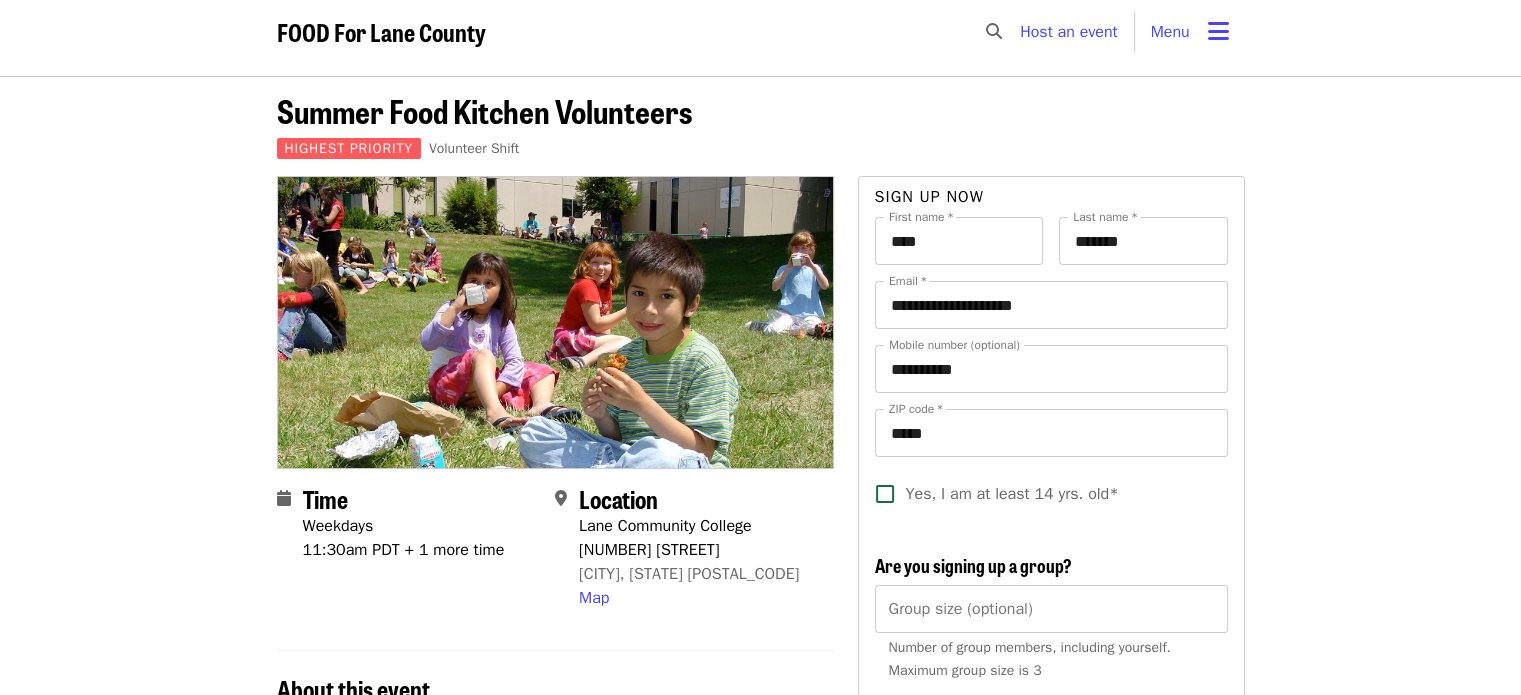 scroll, scrollTop: 0, scrollLeft: 0, axis: both 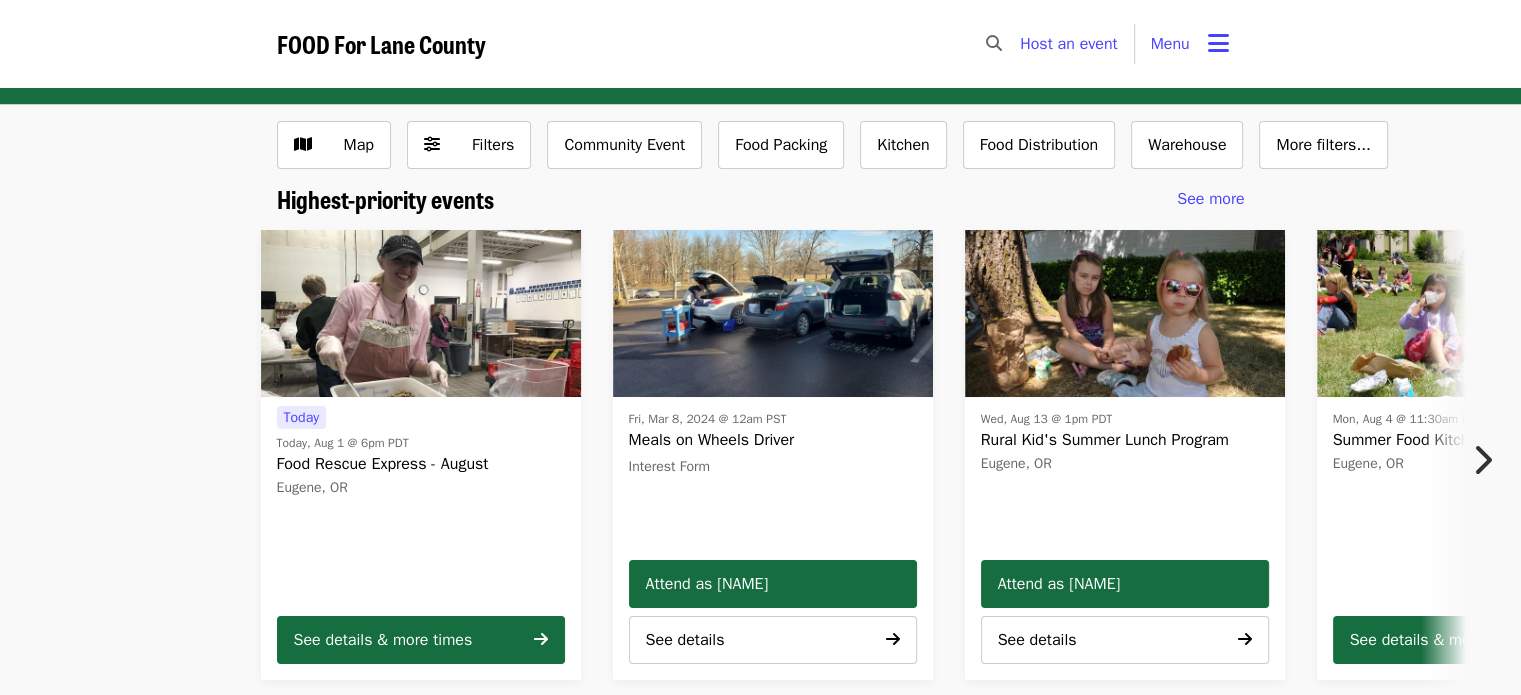 click at bounding box center [994, 43] 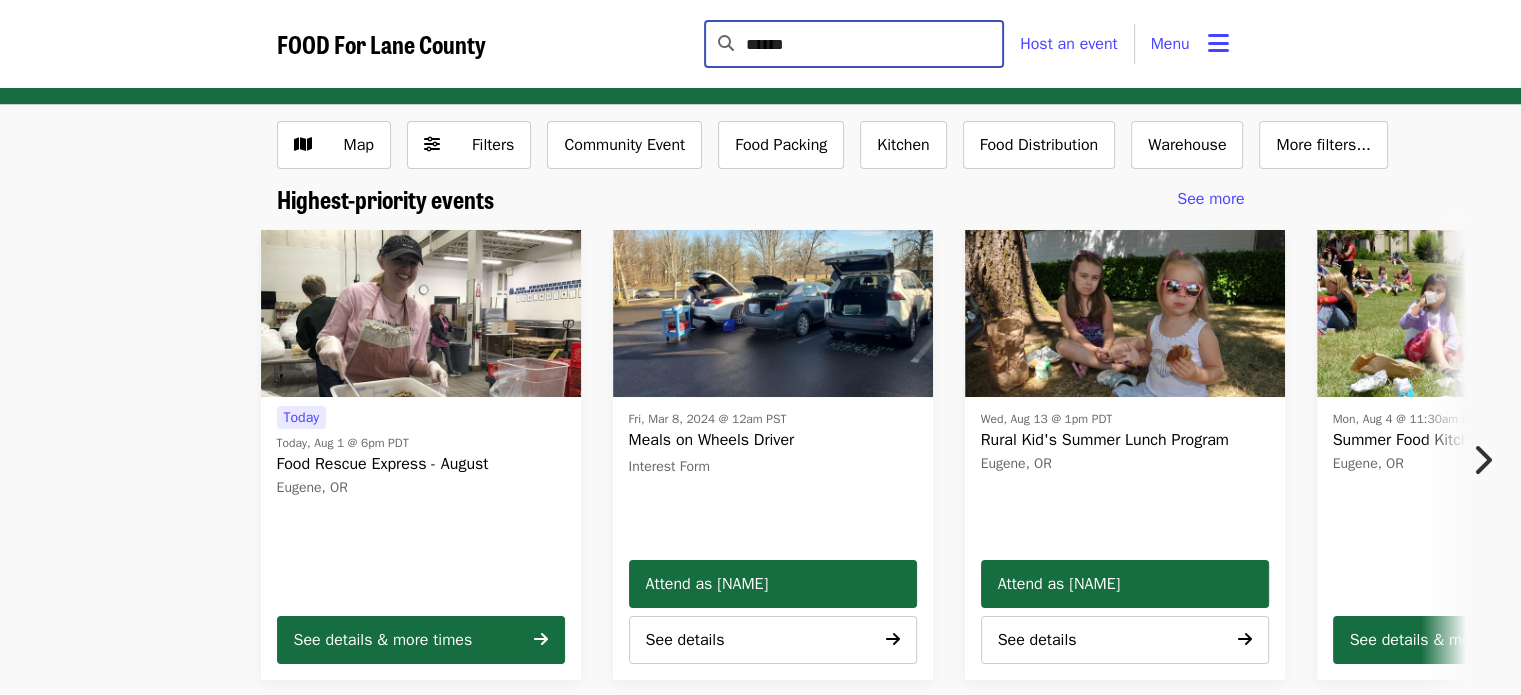 type on "******" 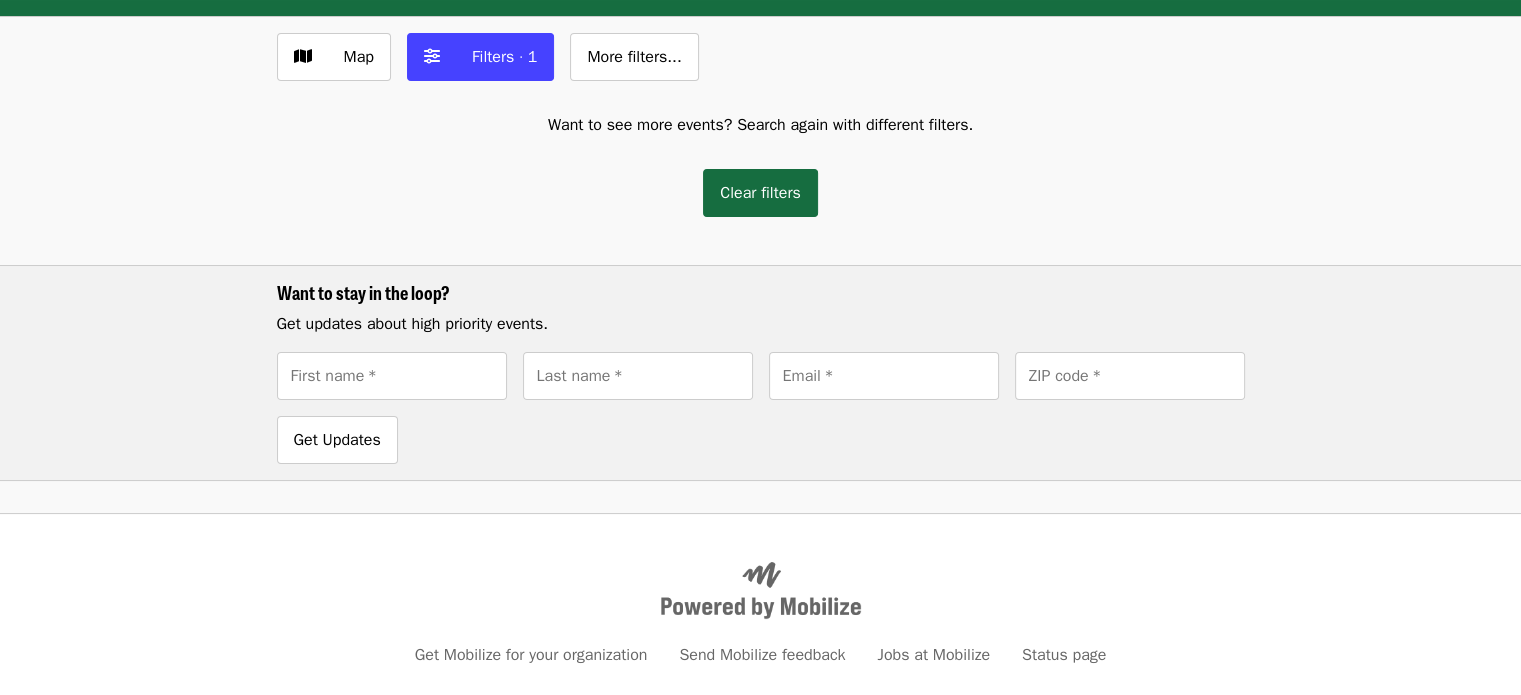 scroll, scrollTop: 0, scrollLeft: 0, axis: both 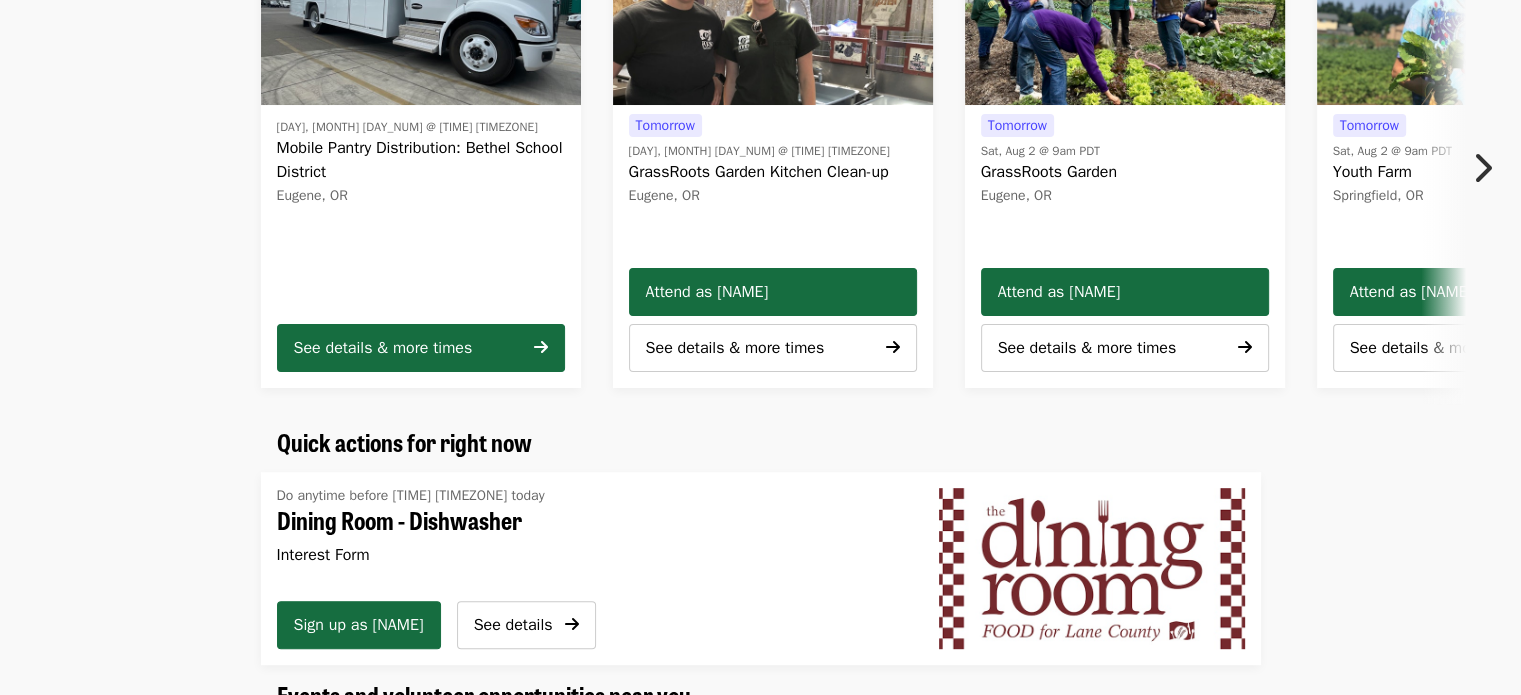 click at bounding box center [1482, 168] 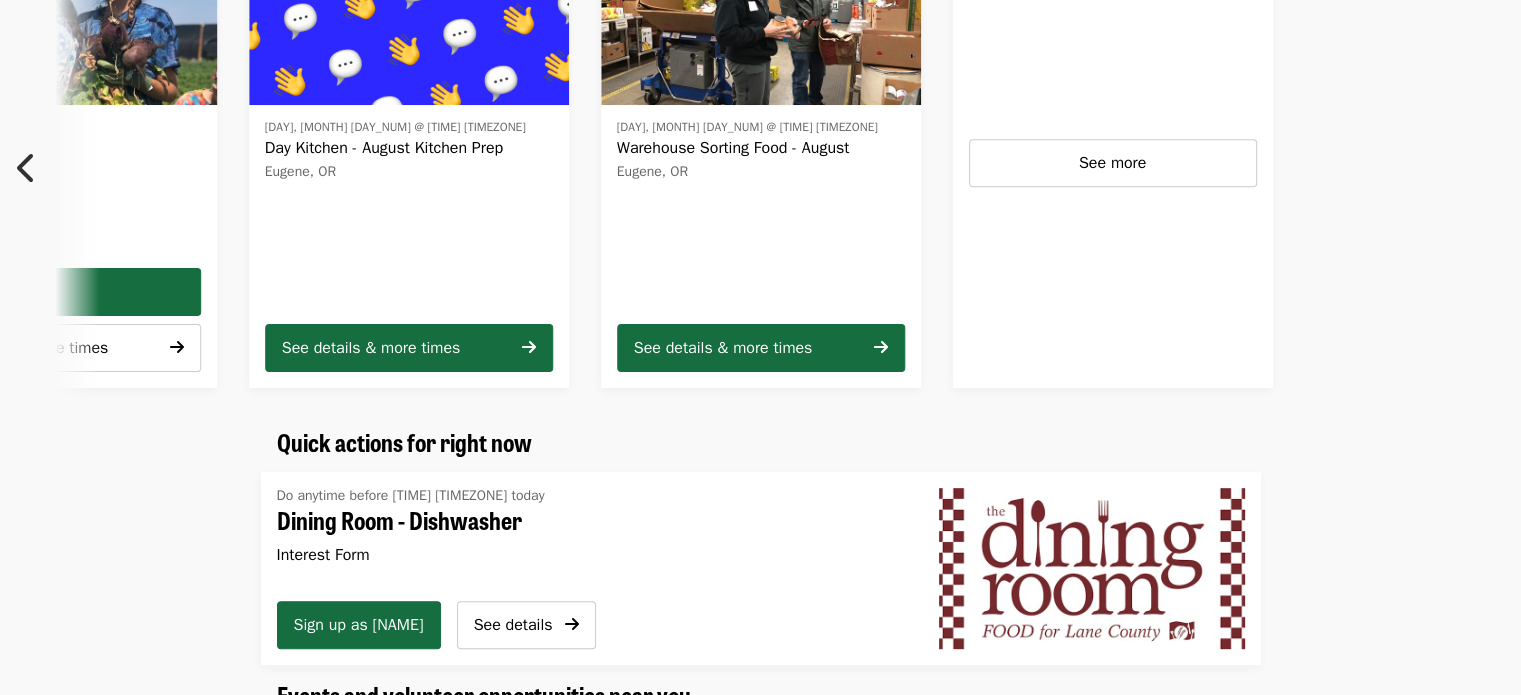 scroll, scrollTop: 0, scrollLeft: 1428, axis: horizontal 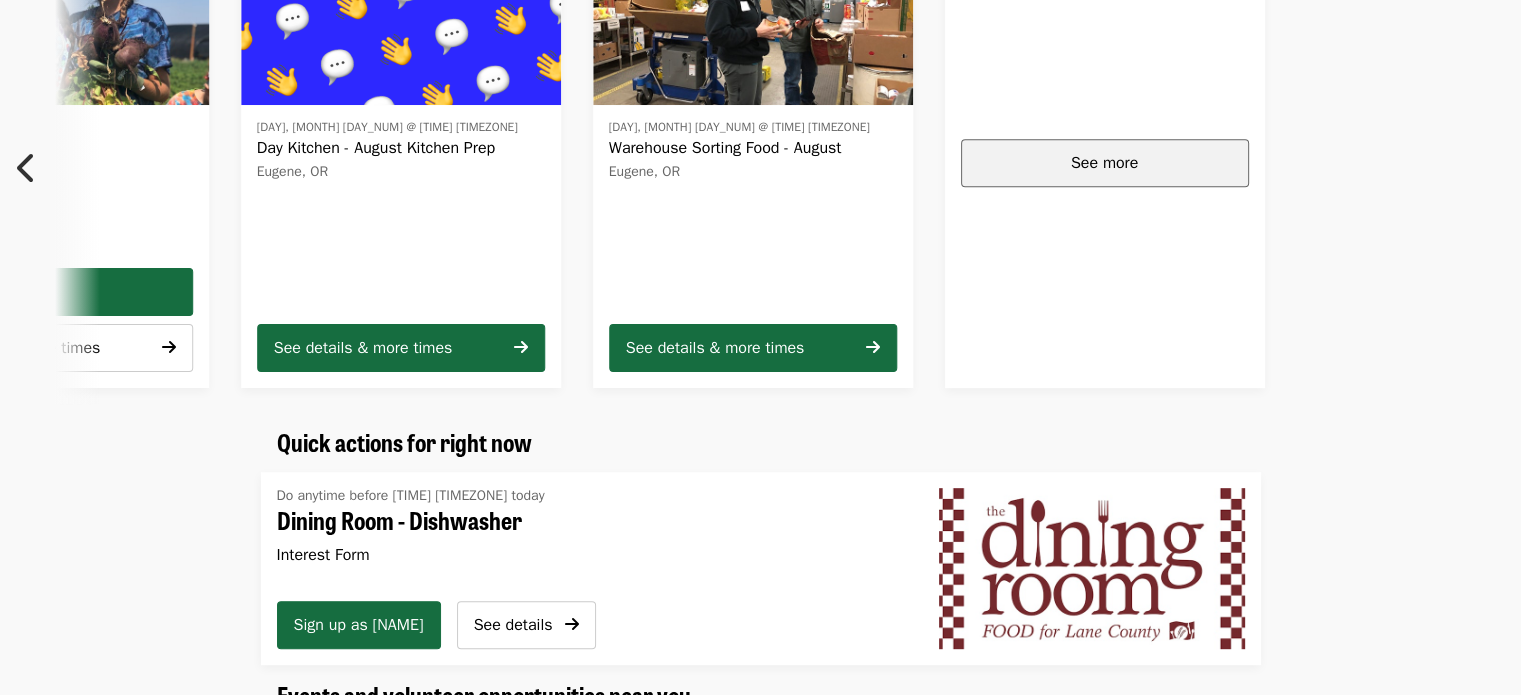 click on "See more" at bounding box center [1105, 163] 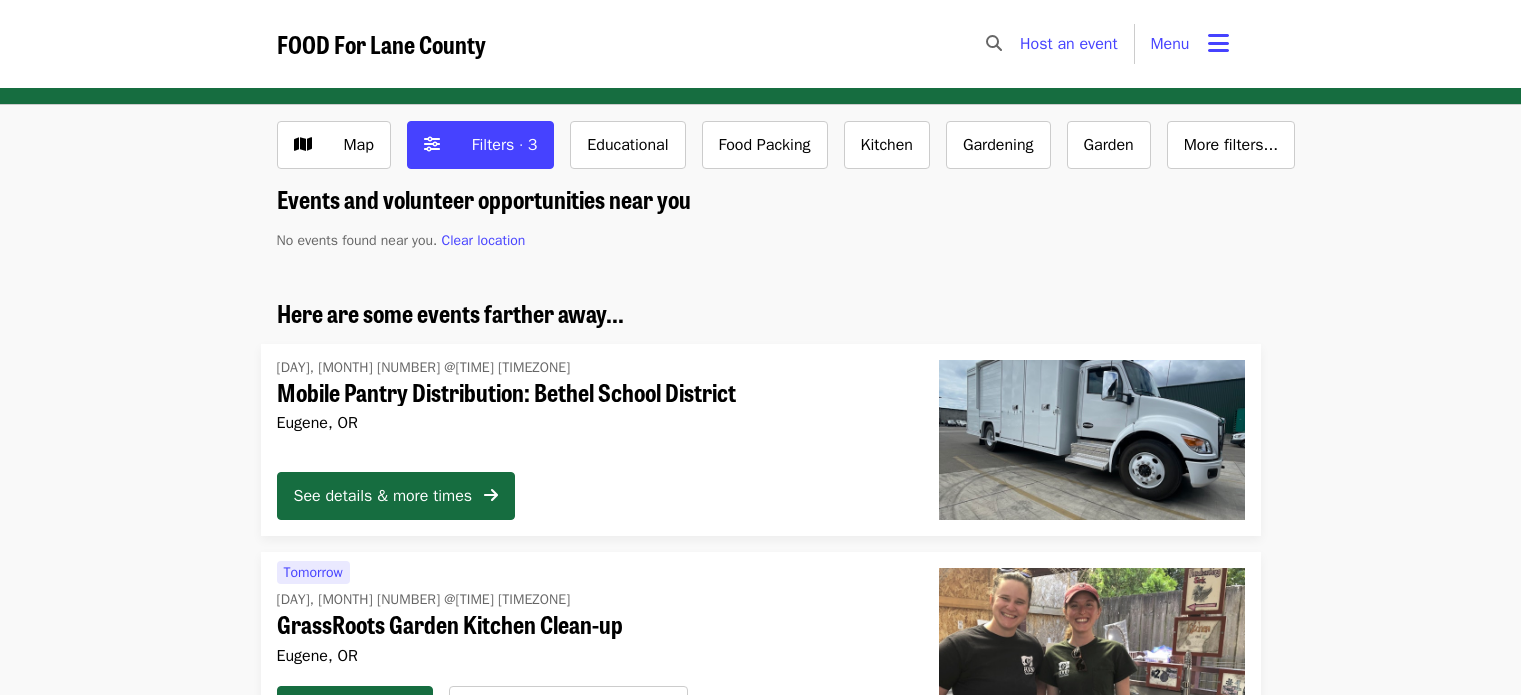 scroll, scrollTop: 0, scrollLeft: 0, axis: both 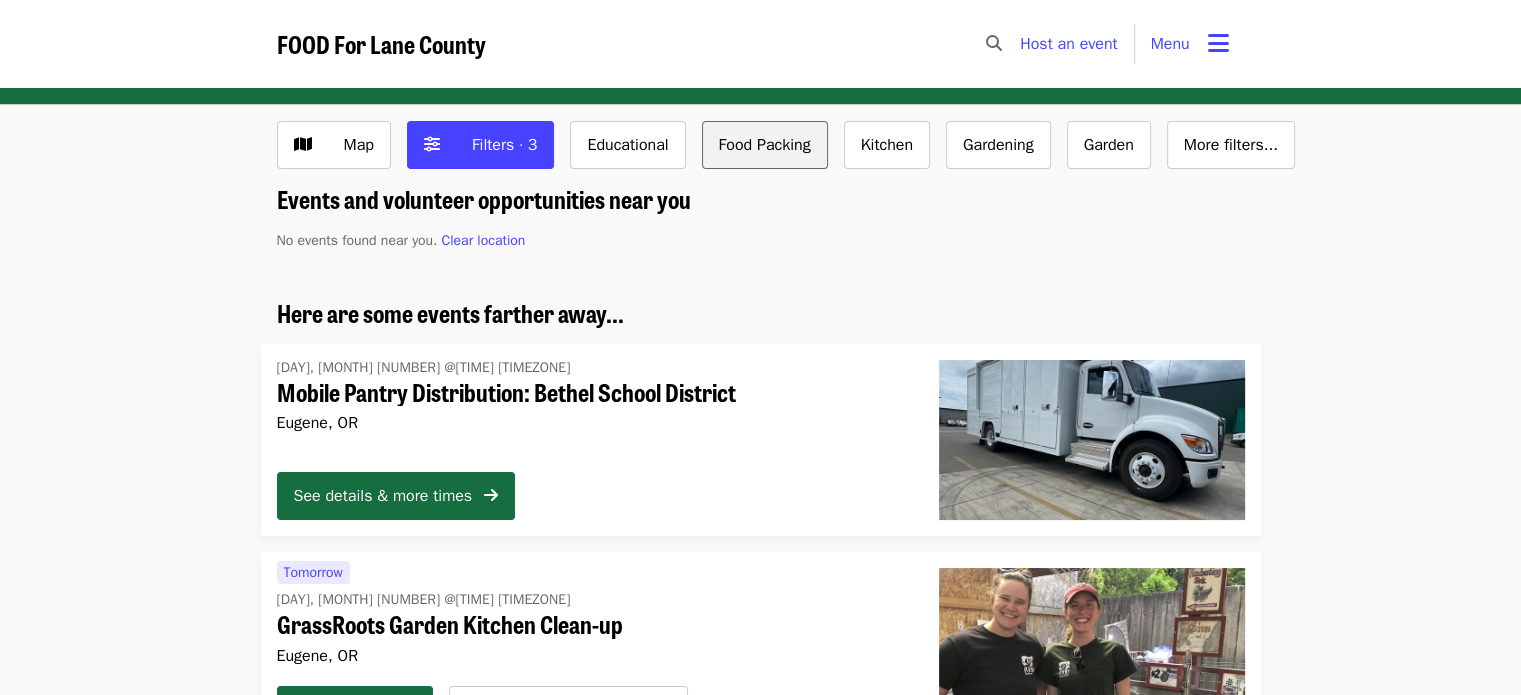 click on "Food Packing" at bounding box center [765, 145] 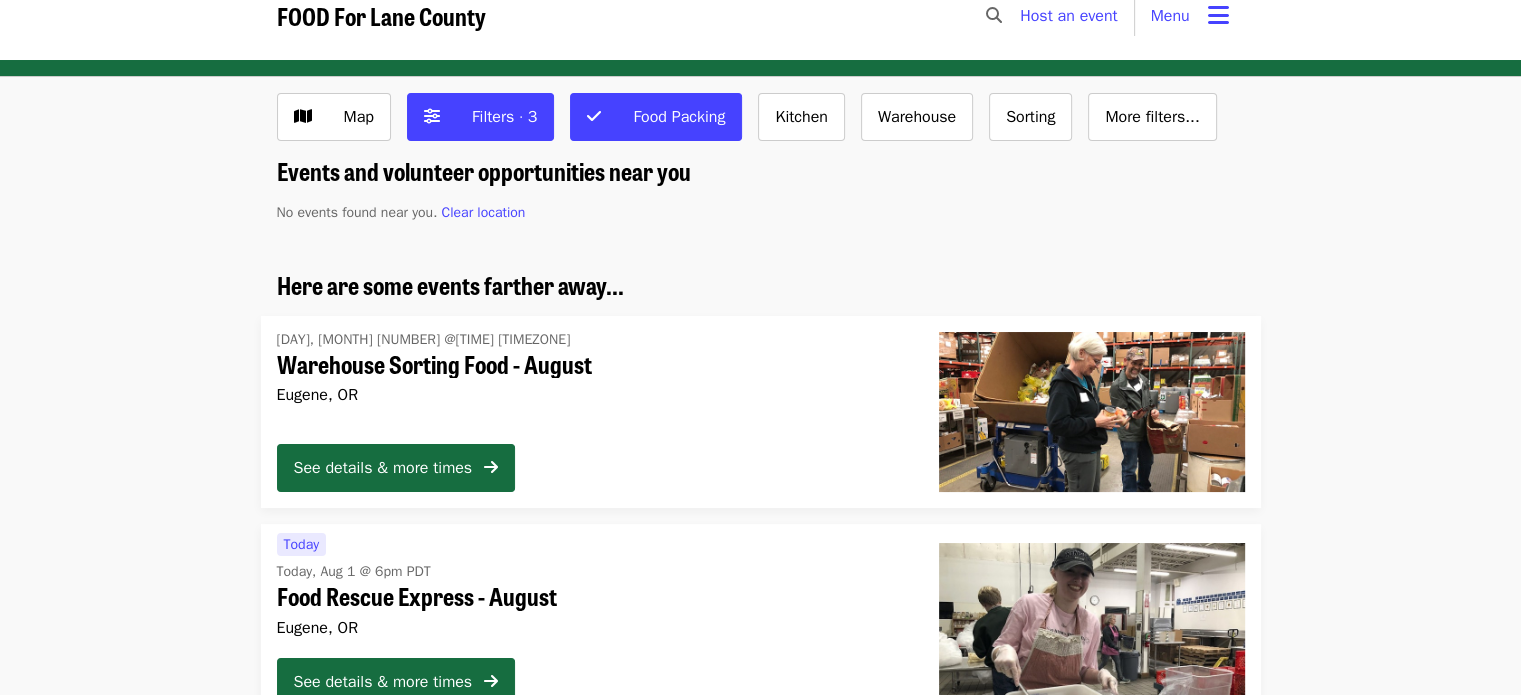 scroll, scrollTop: 0, scrollLeft: 0, axis: both 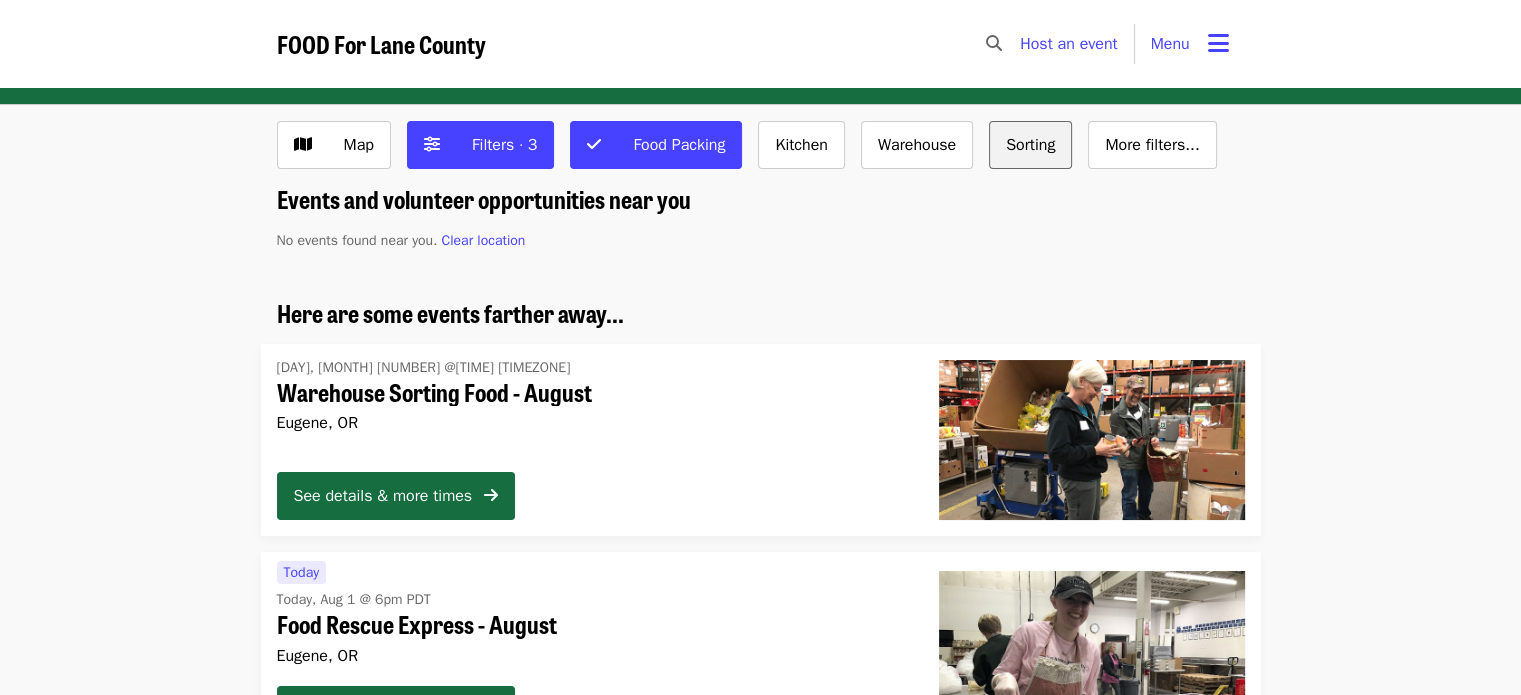 click on "Sorting" at bounding box center (1030, 145) 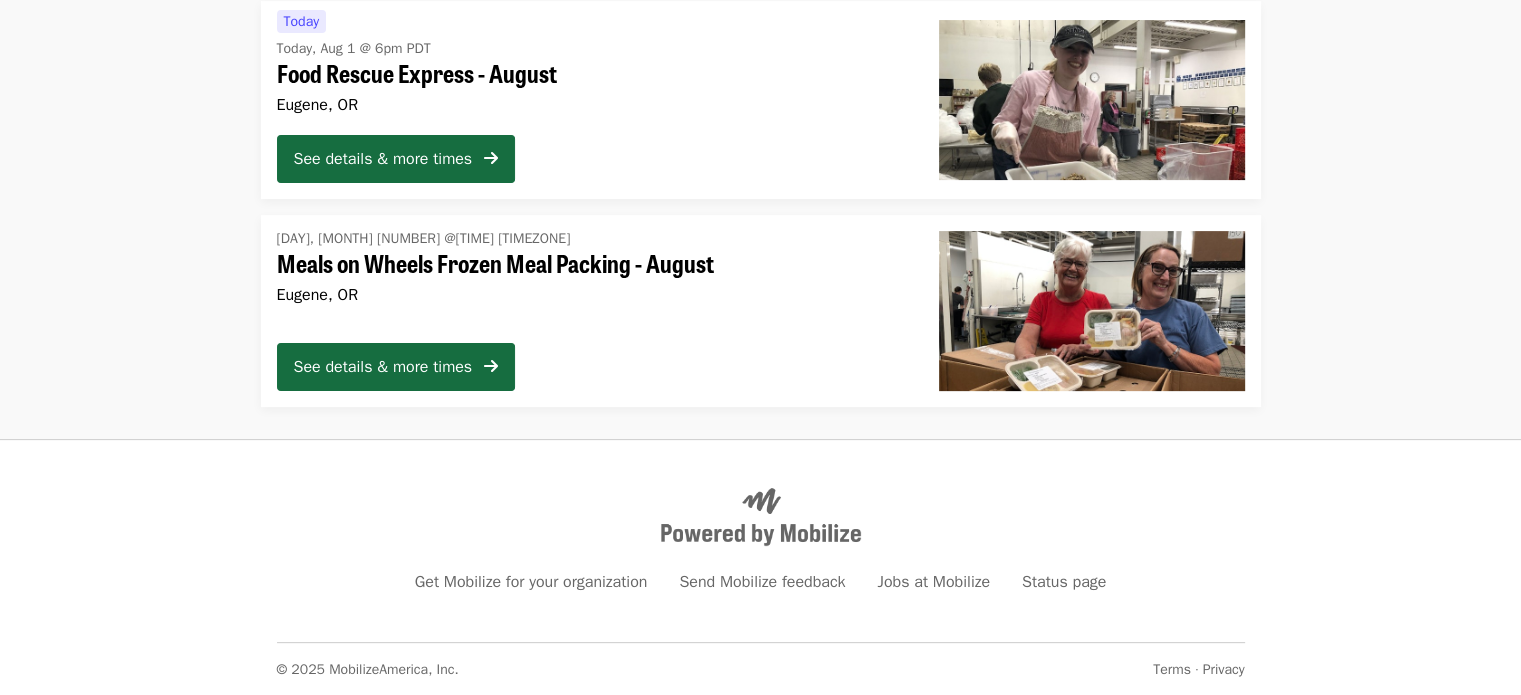 scroll, scrollTop: 0, scrollLeft: 0, axis: both 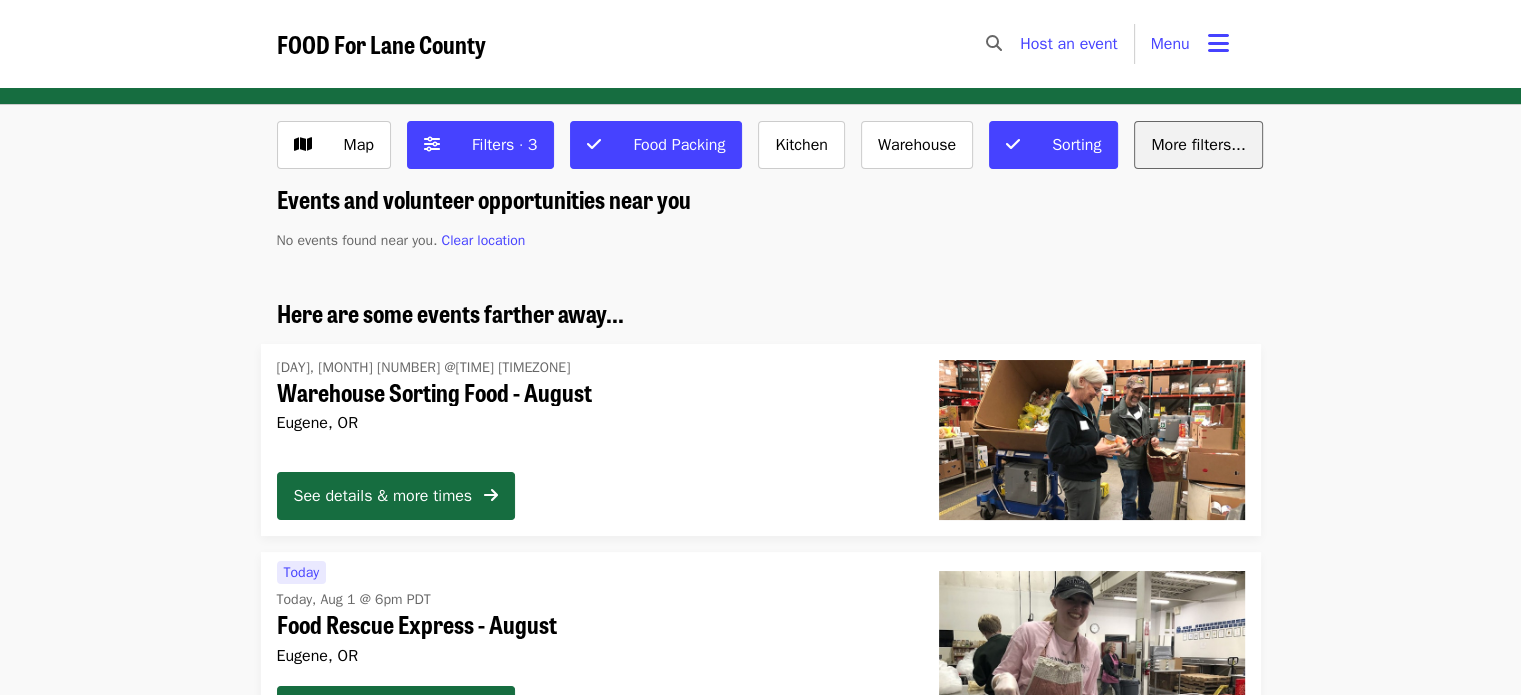 click on "More filters..." at bounding box center (1198, 145) 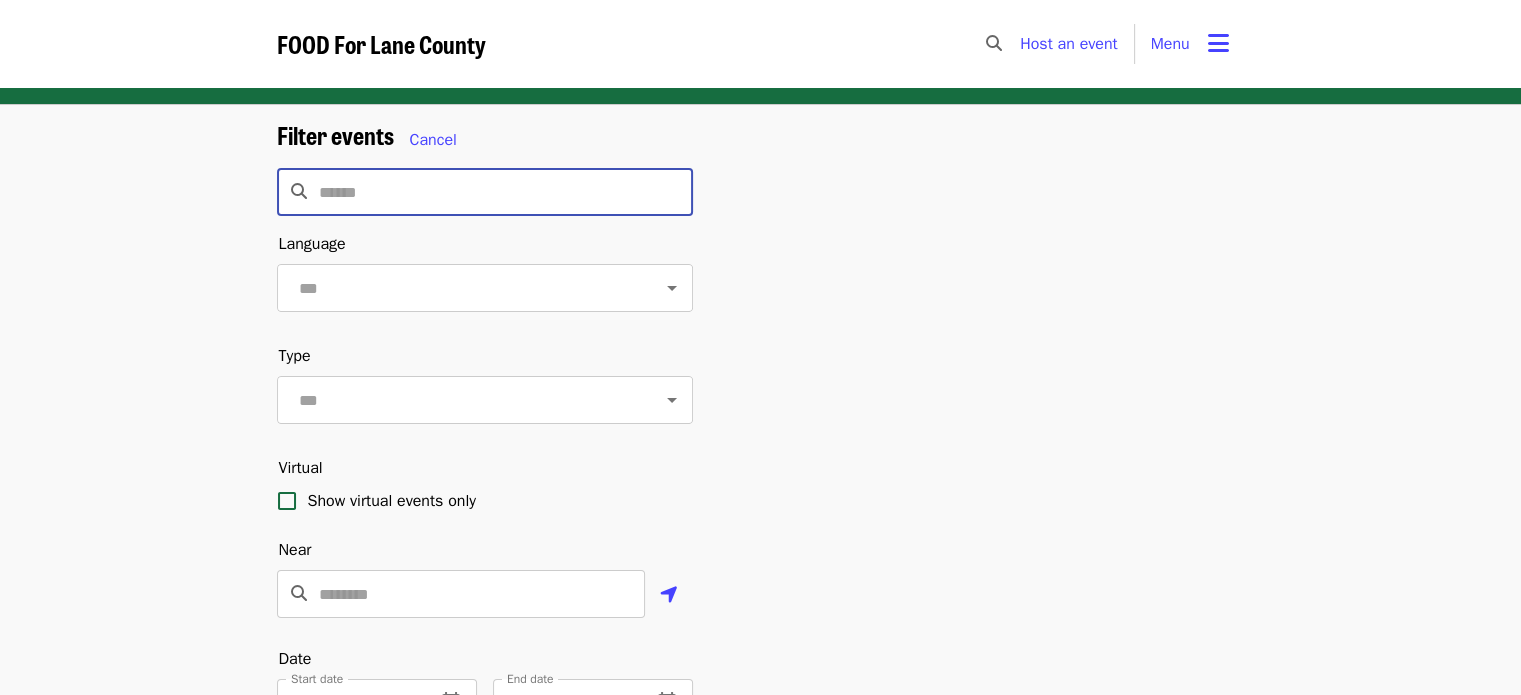 click at bounding box center (506, 192) 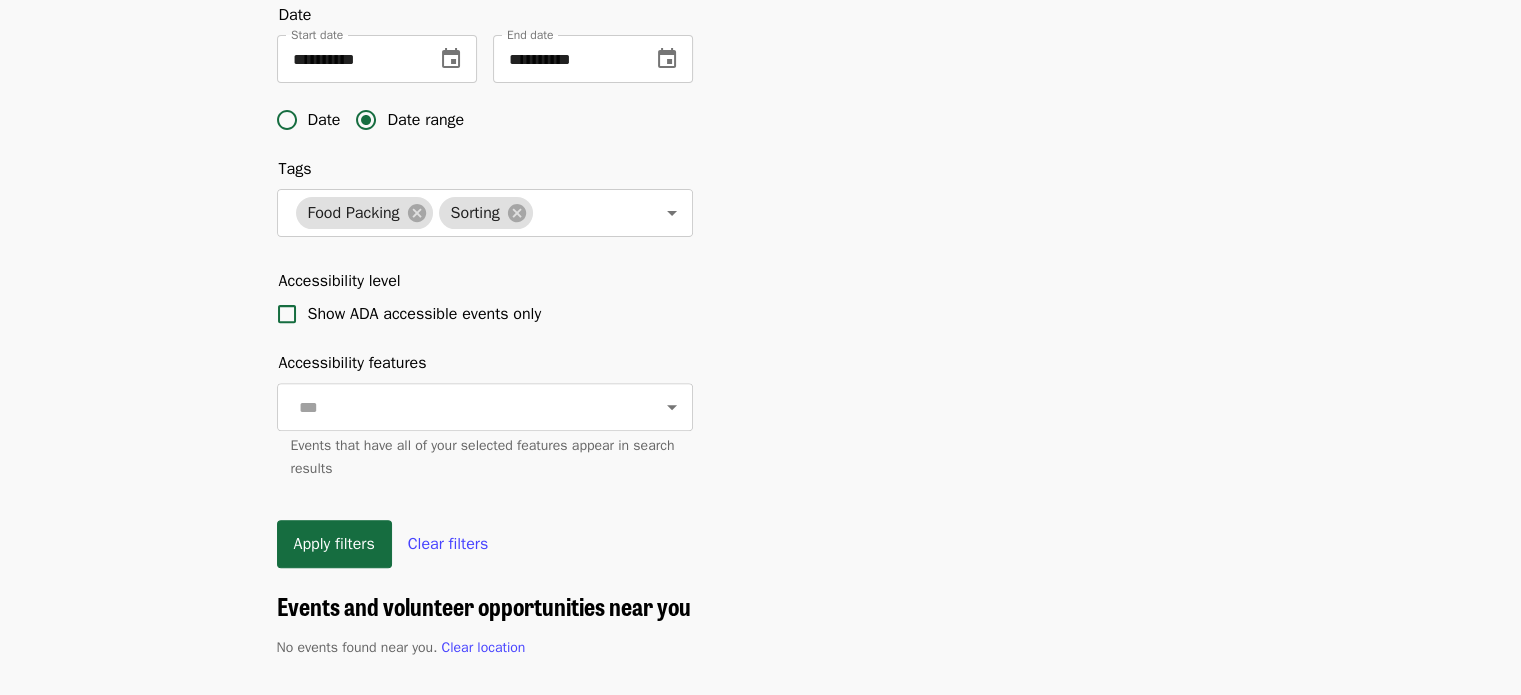 scroll, scrollTop: 647, scrollLeft: 0, axis: vertical 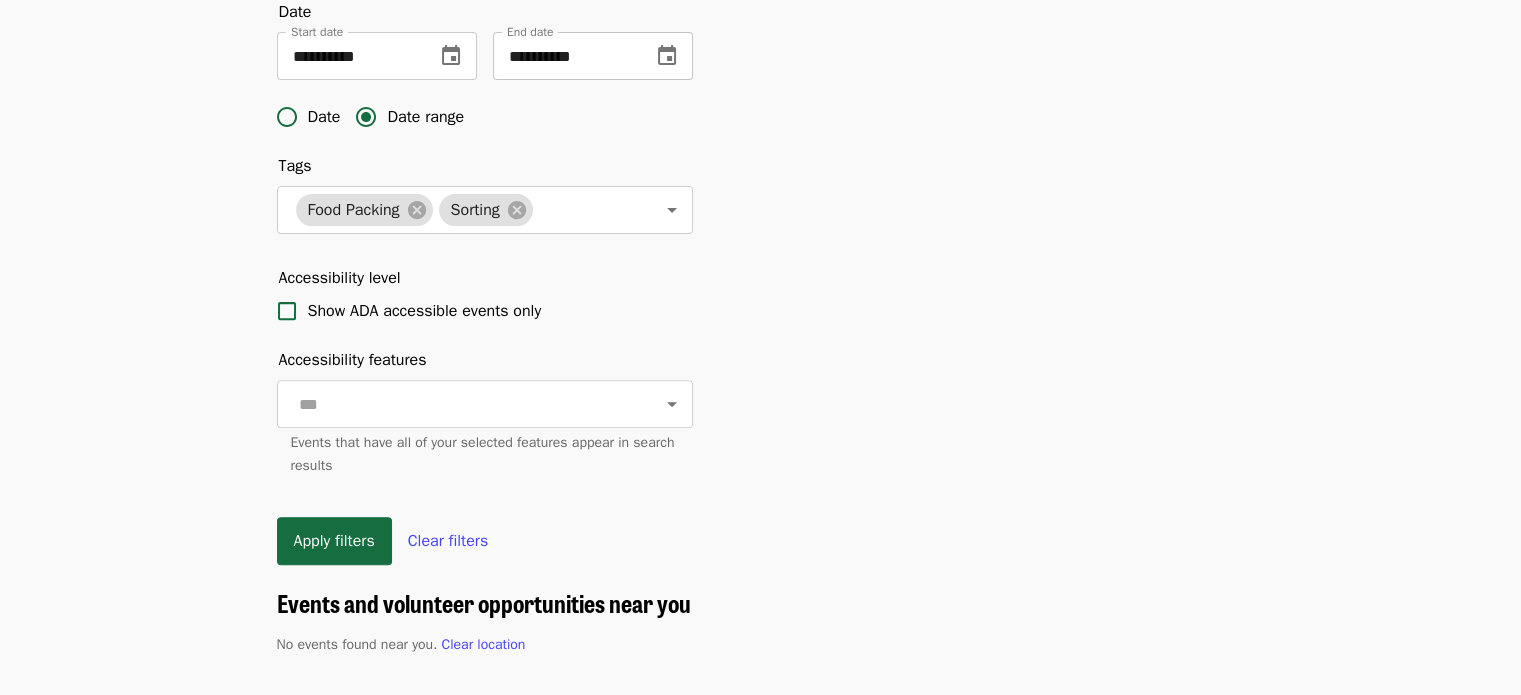 type on "******" 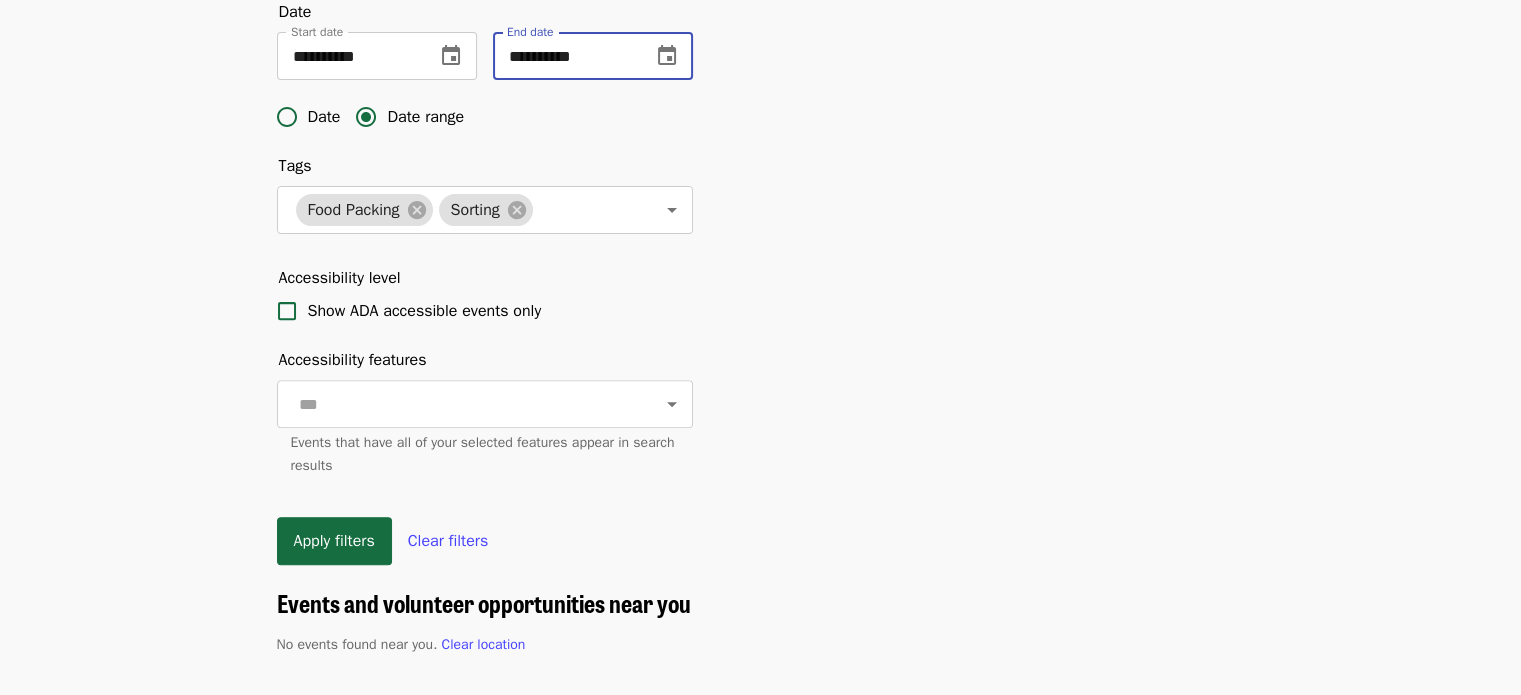 type on "**********" 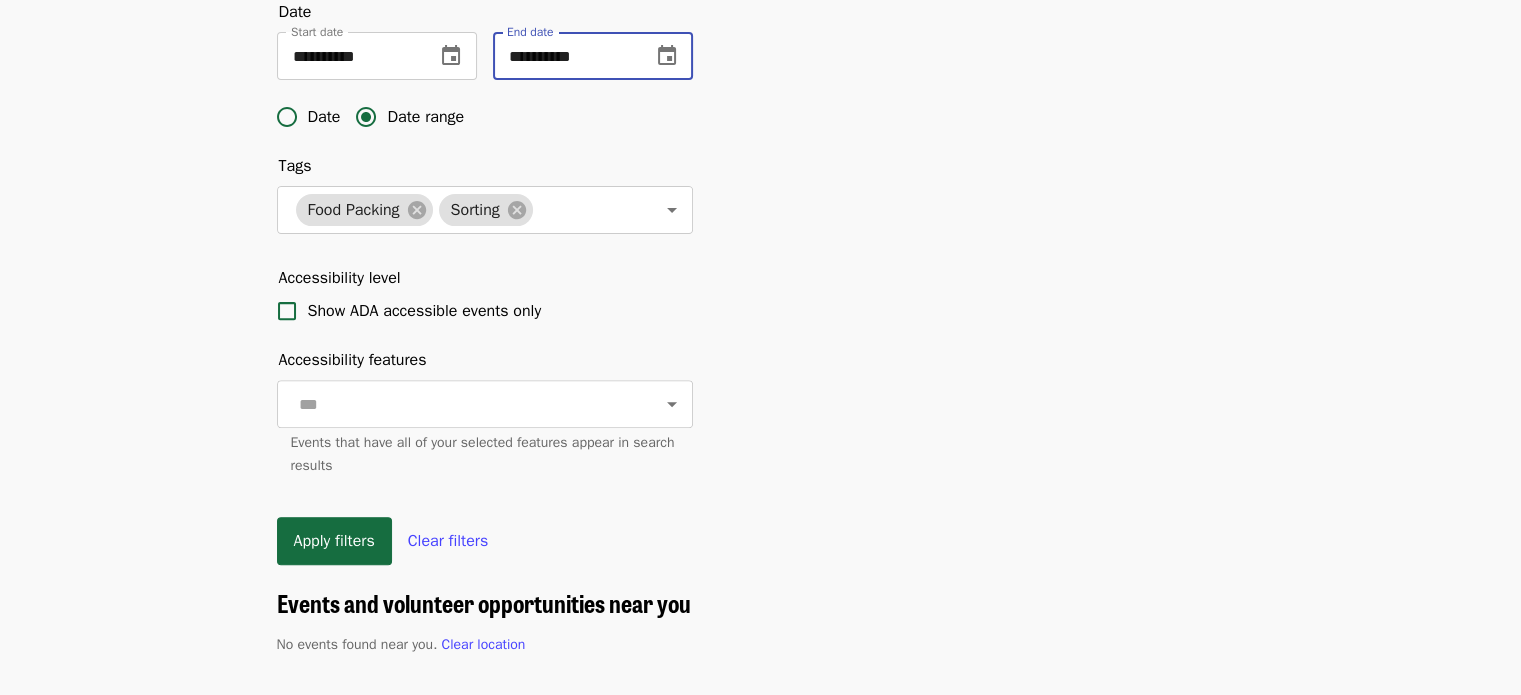 click on "Apply filters" at bounding box center (334, 541) 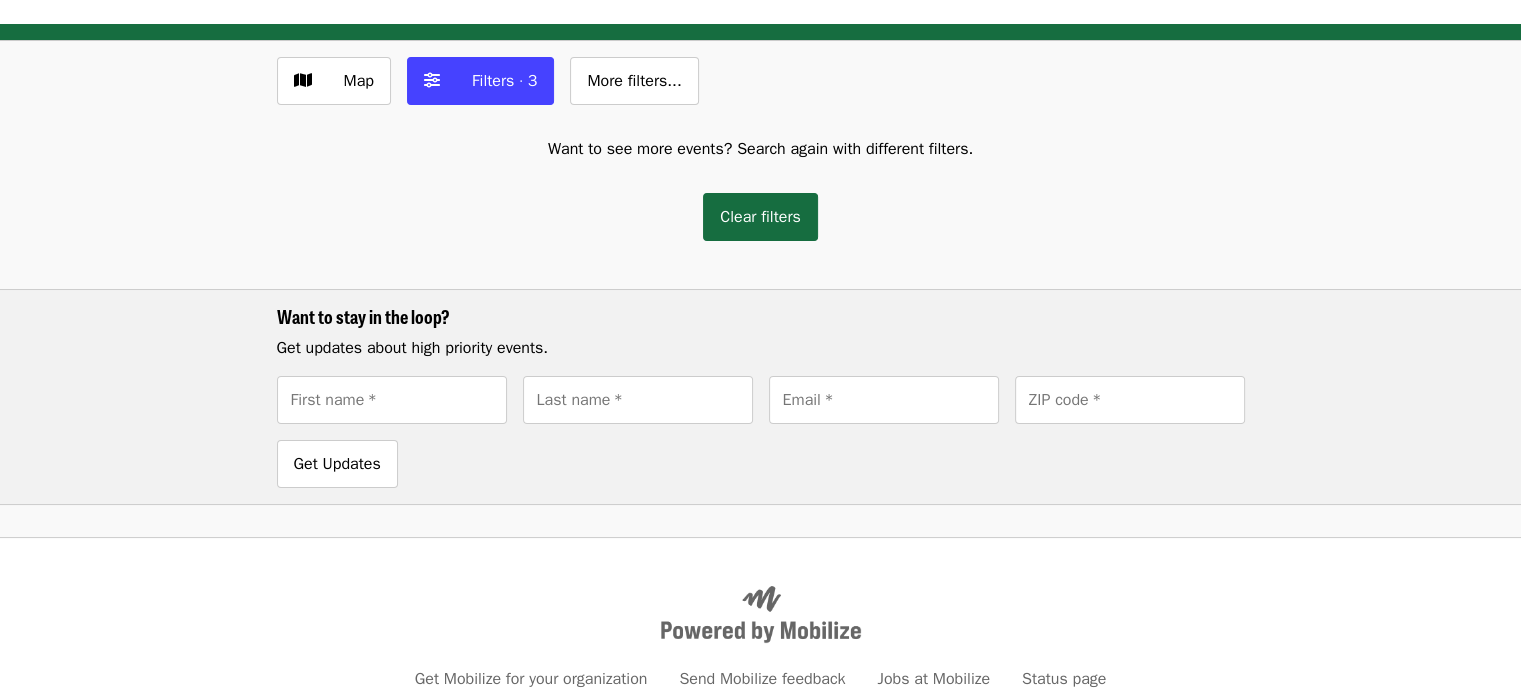 scroll, scrollTop: 0, scrollLeft: 0, axis: both 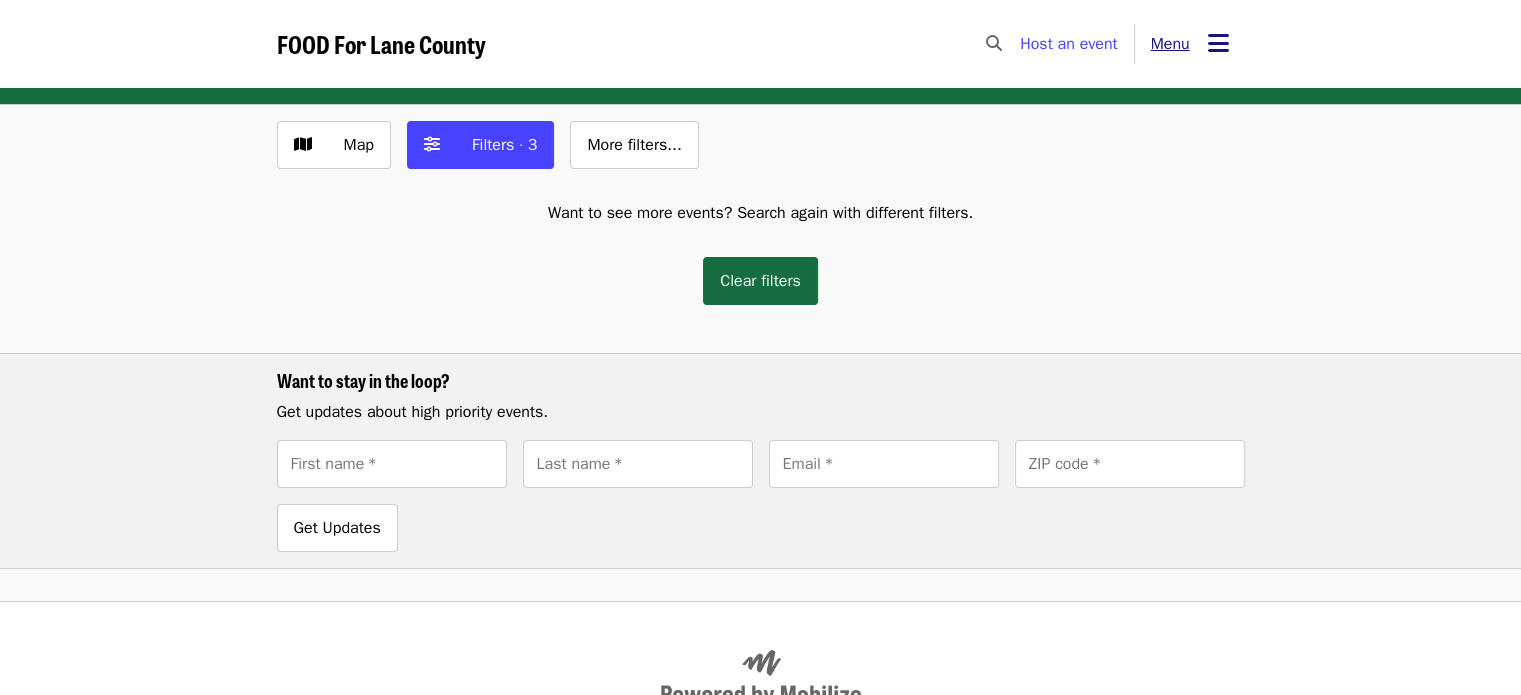 click on "Menu" at bounding box center (1190, 44) 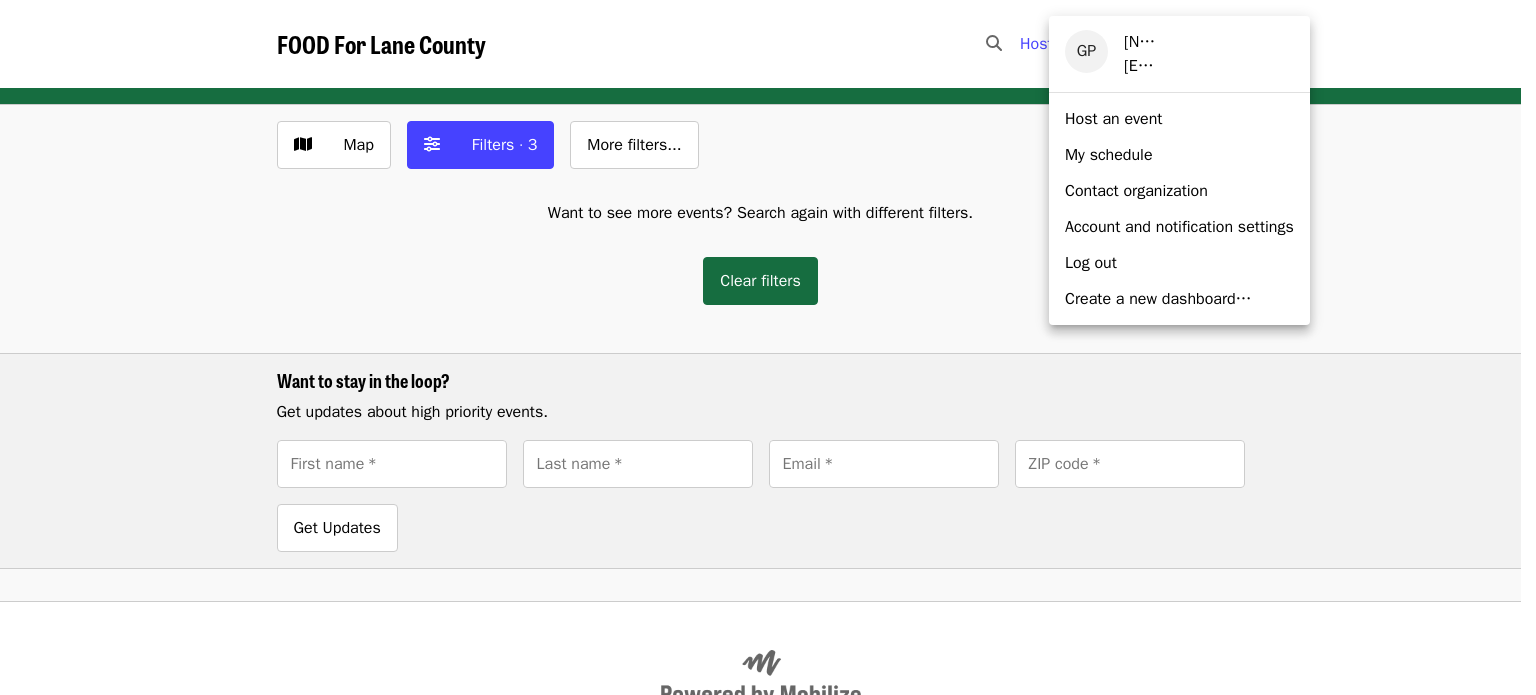 click on "My schedule" at bounding box center (1109, 155) 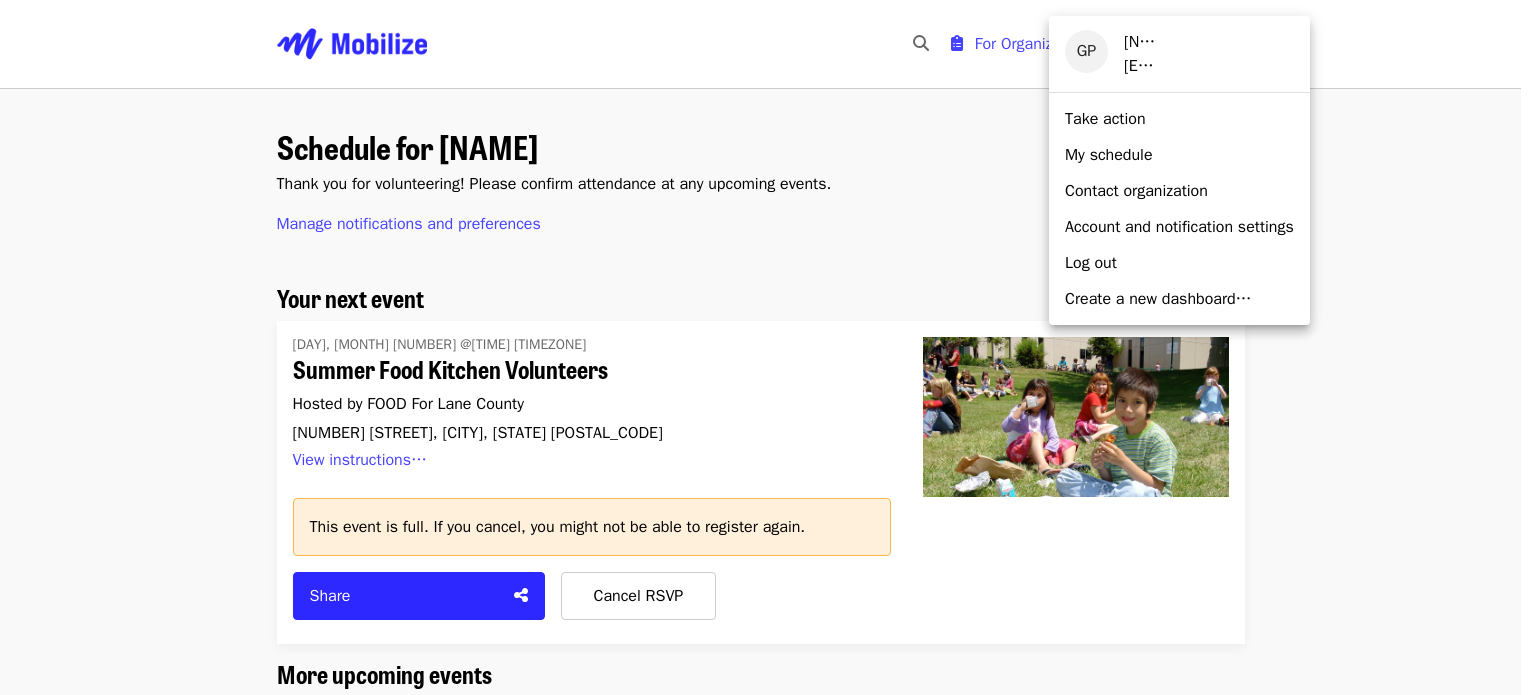 click at bounding box center [768, 347] 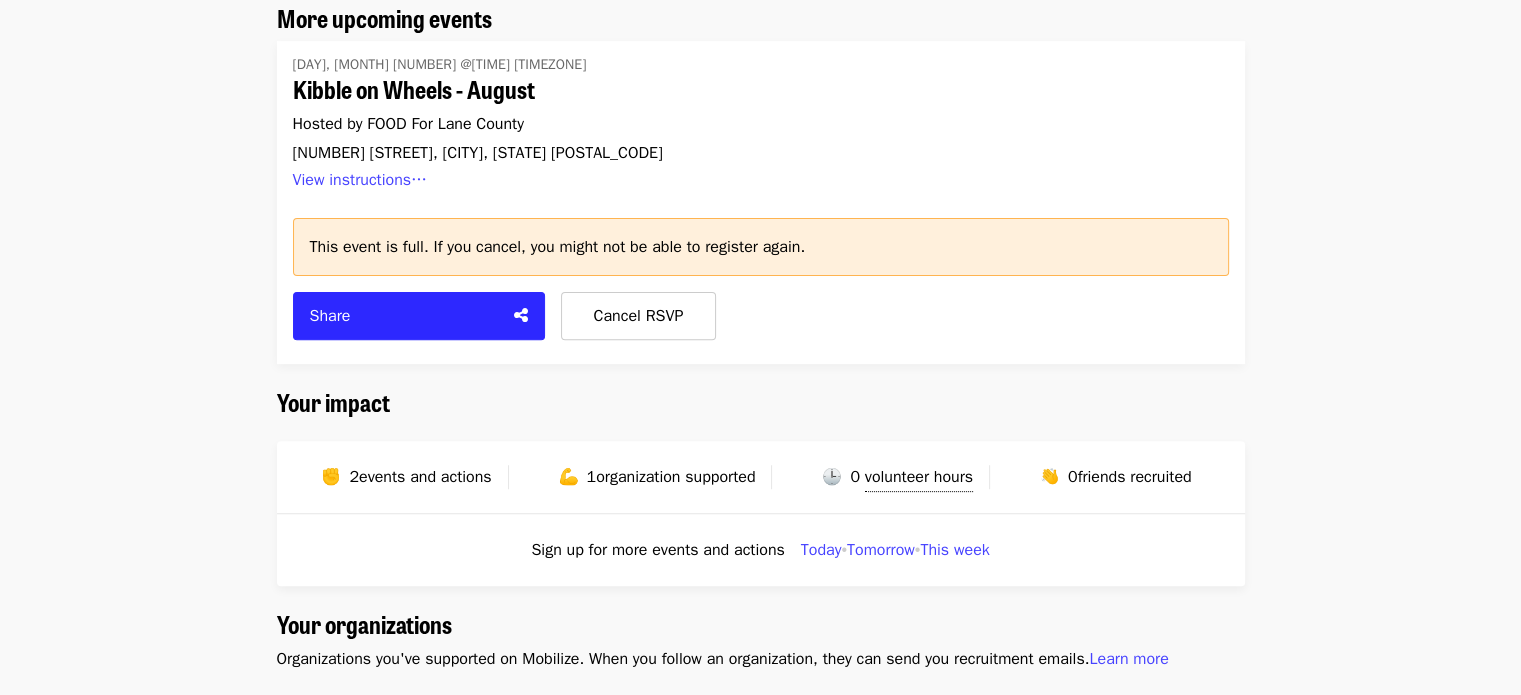 scroll, scrollTop: 659, scrollLeft: 0, axis: vertical 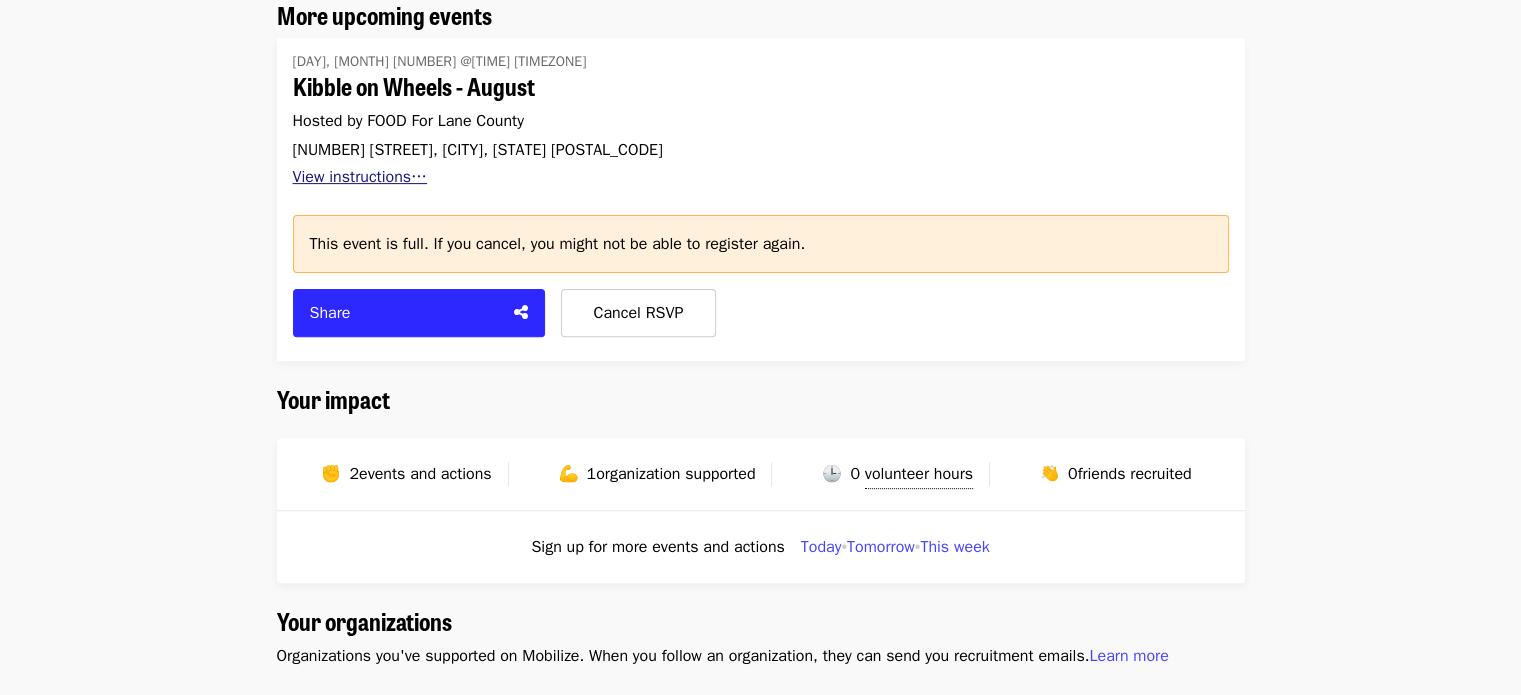 click on "View instructions…" at bounding box center (360, 177) 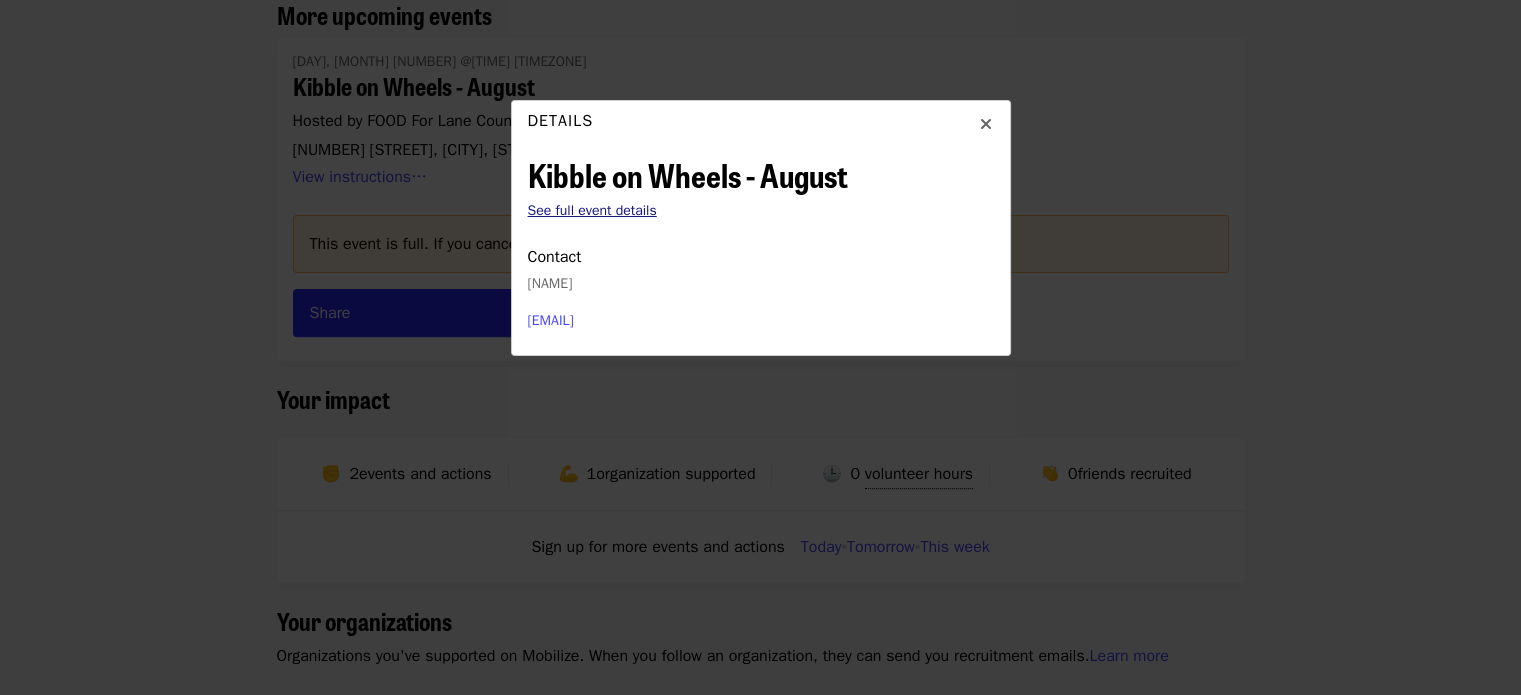 click on "See full event details" at bounding box center [592, 210] 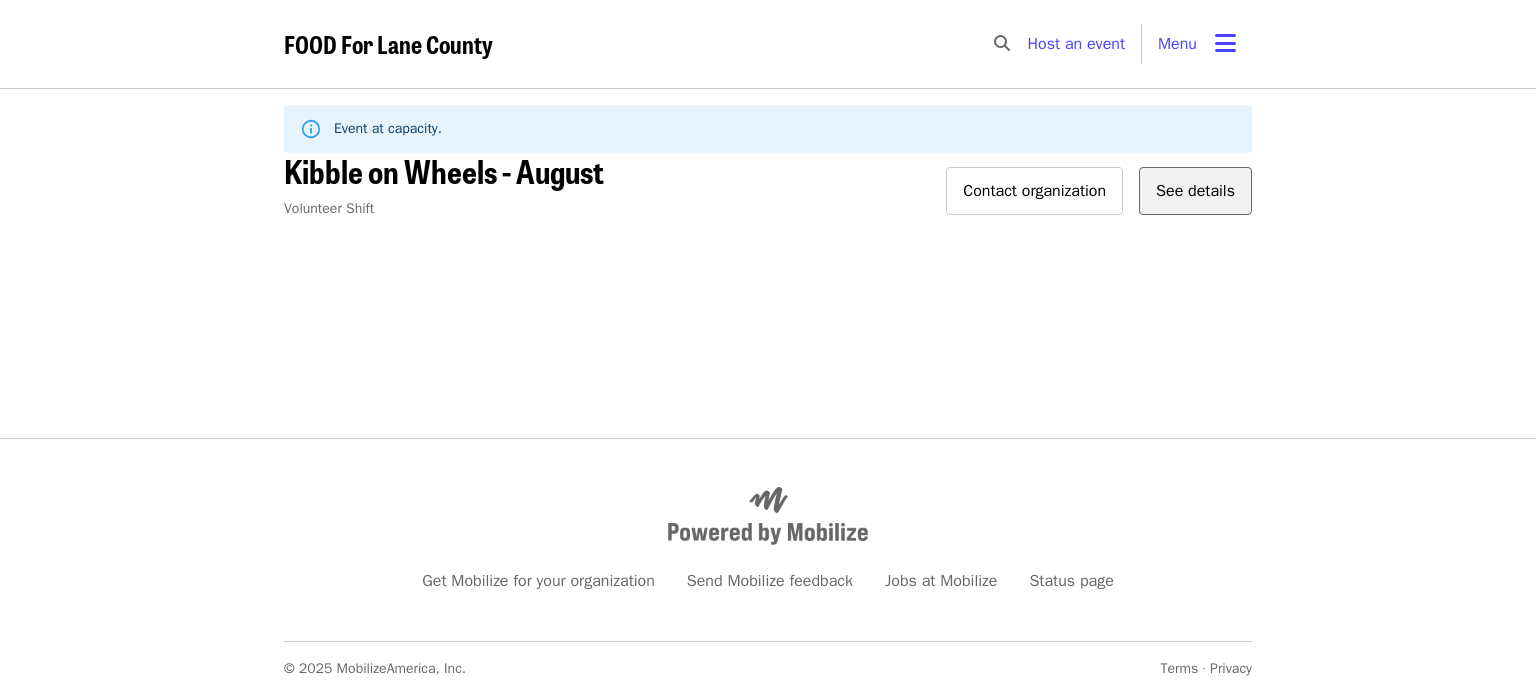 click on "See details" at bounding box center [1195, 191] 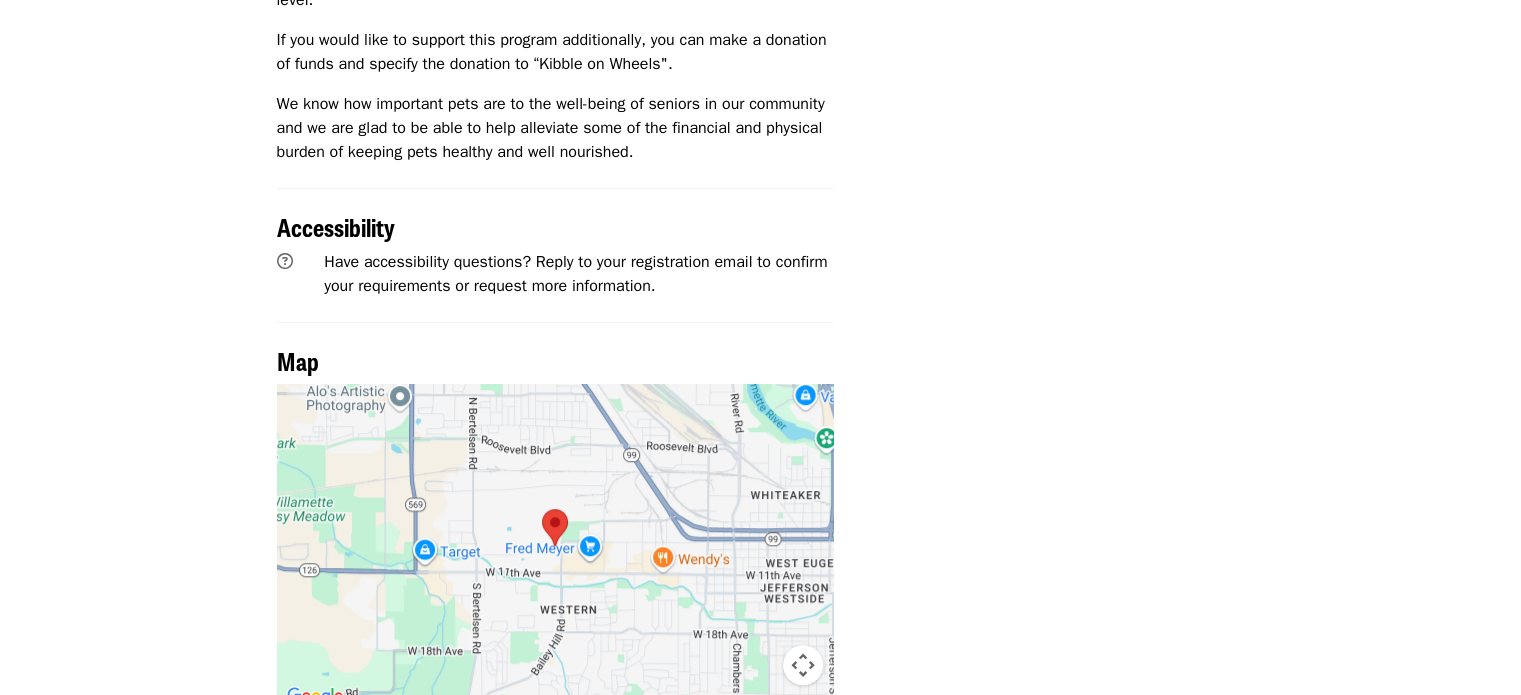 scroll, scrollTop: 920, scrollLeft: 0, axis: vertical 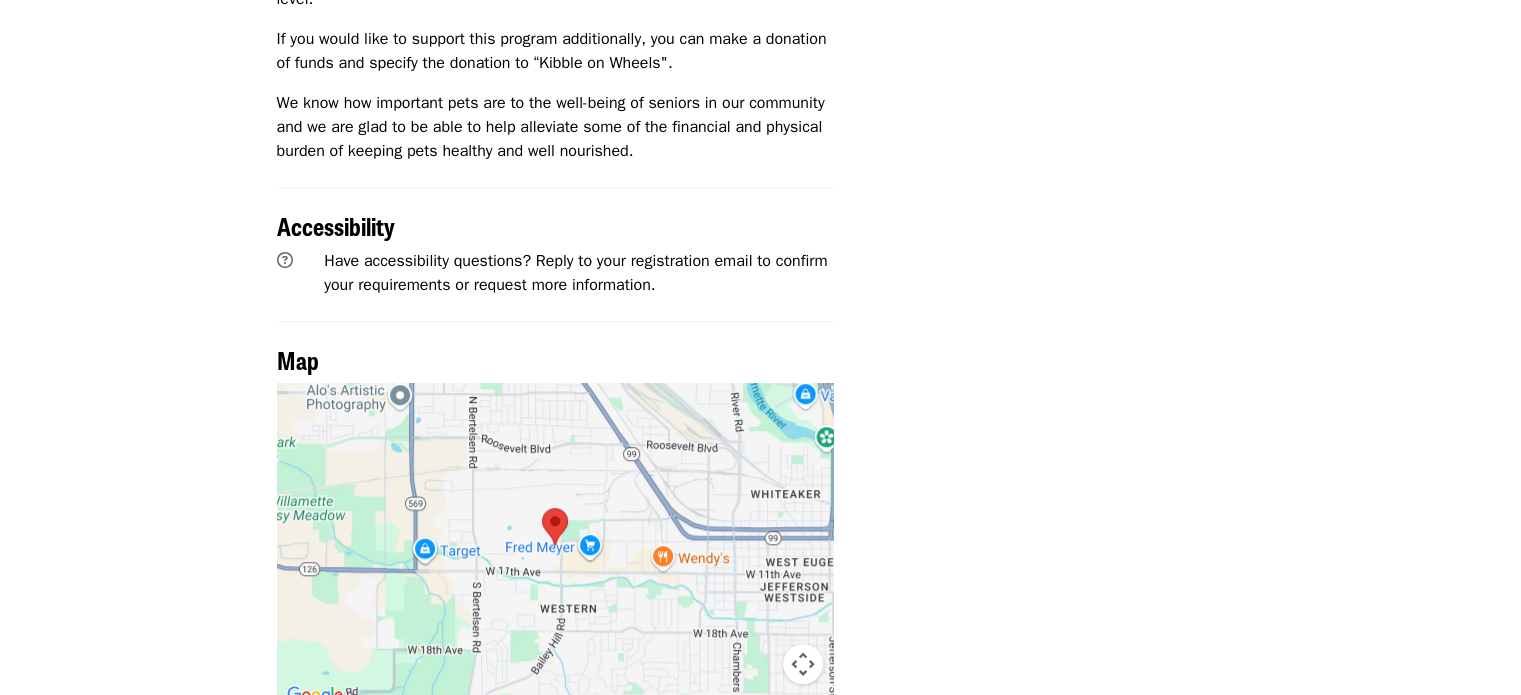 click on "This event is at max capacity. Contact organization     Share on Facebook Share on Bluesky Share via email Copy invite link Contact organization" at bounding box center (1050, 12) 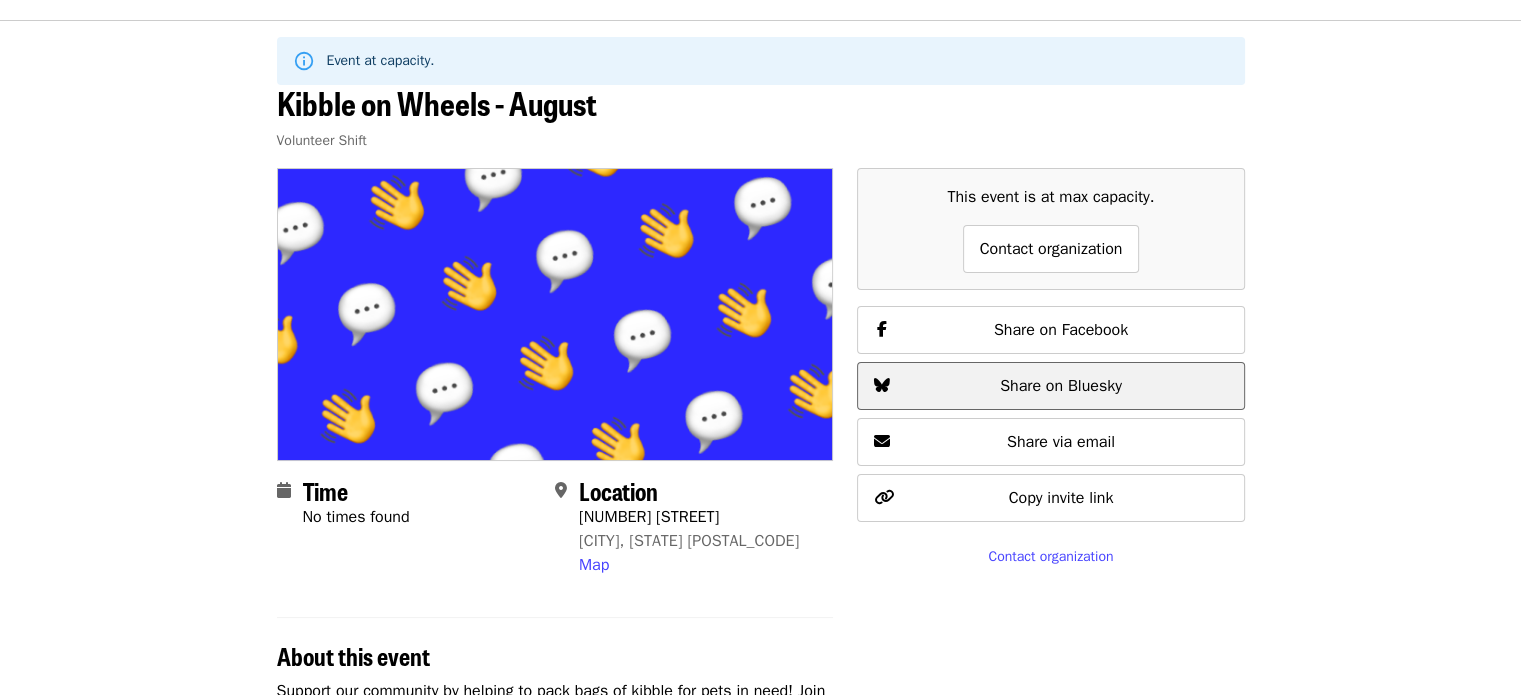 scroll, scrollTop: 64, scrollLeft: 0, axis: vertical 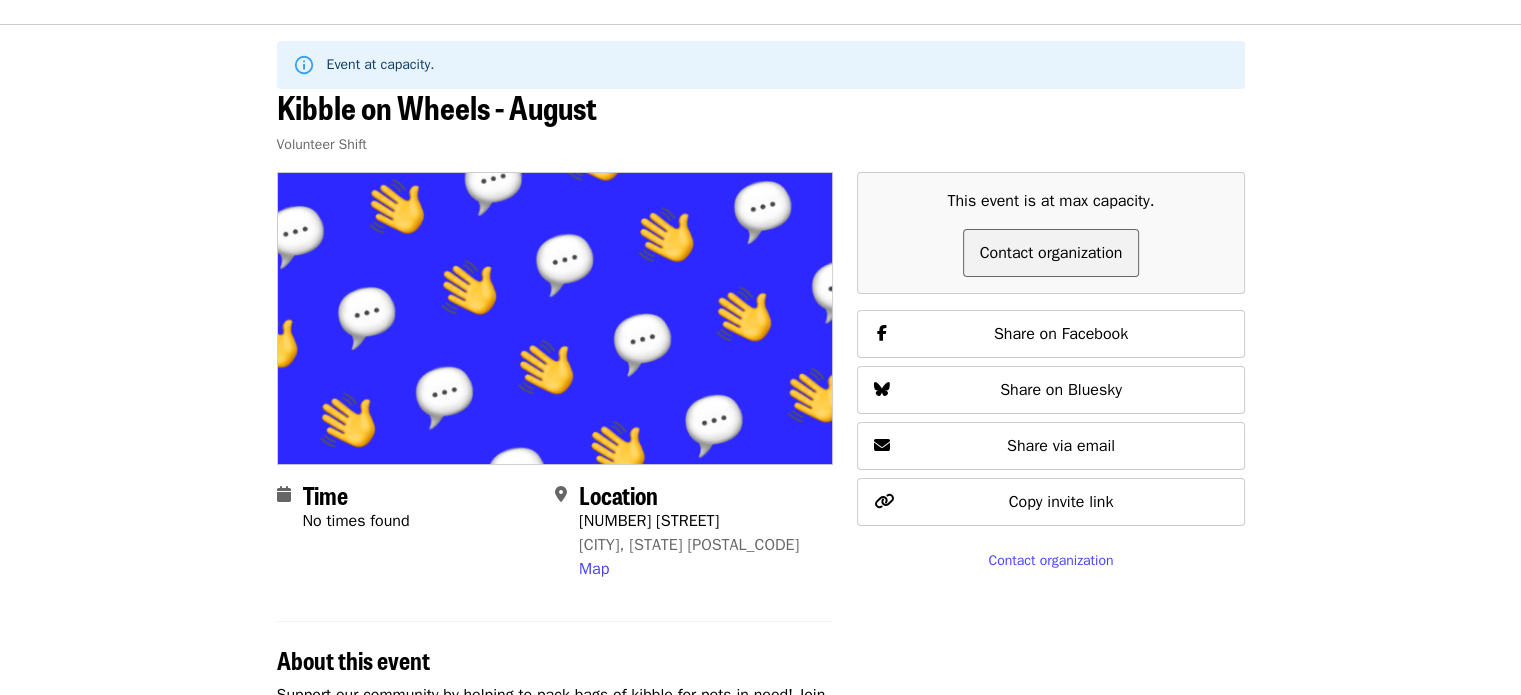 click on "Contact organization" at bounding box center [1051, 253] 